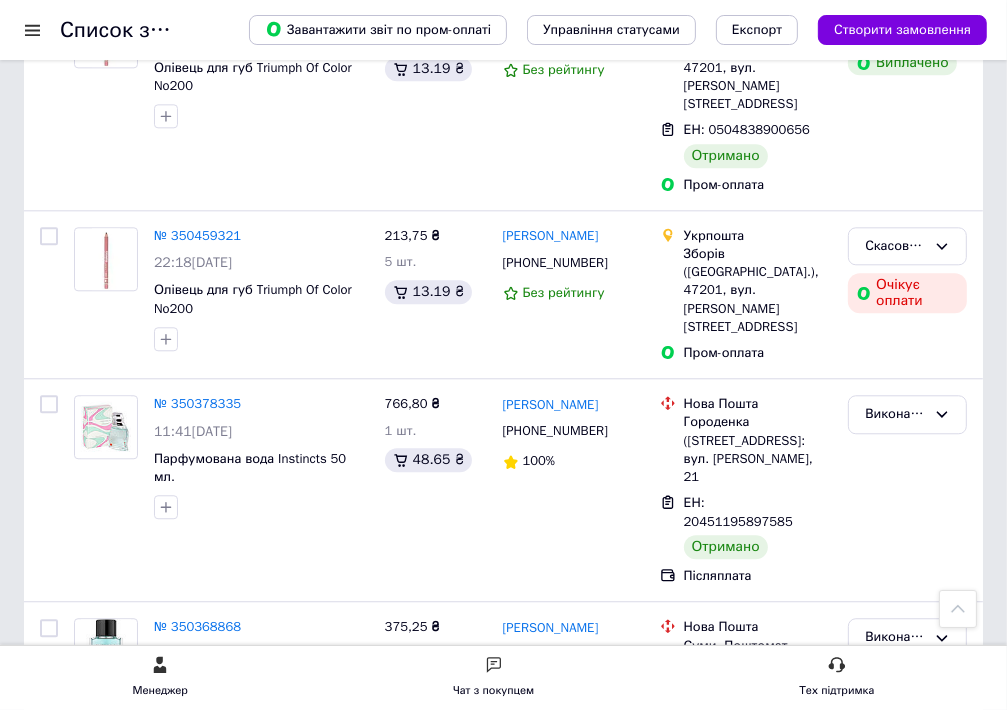 scroll, scrollTop: 3720, scrollLeft: 0, axis: vertical 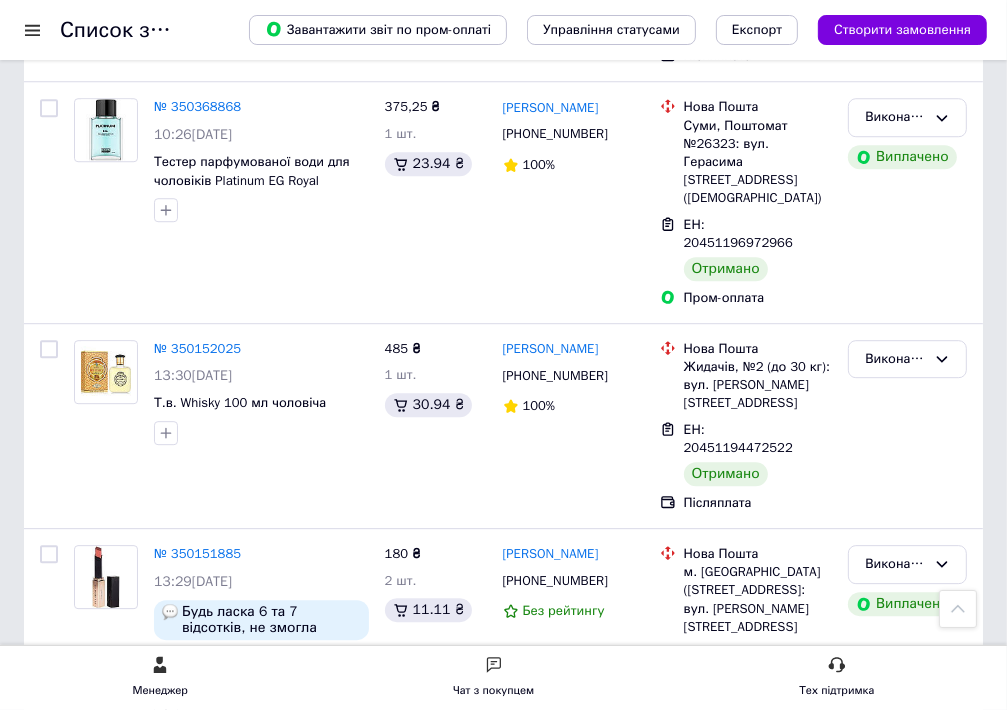 click on "1" at bounding box center [164, 965] 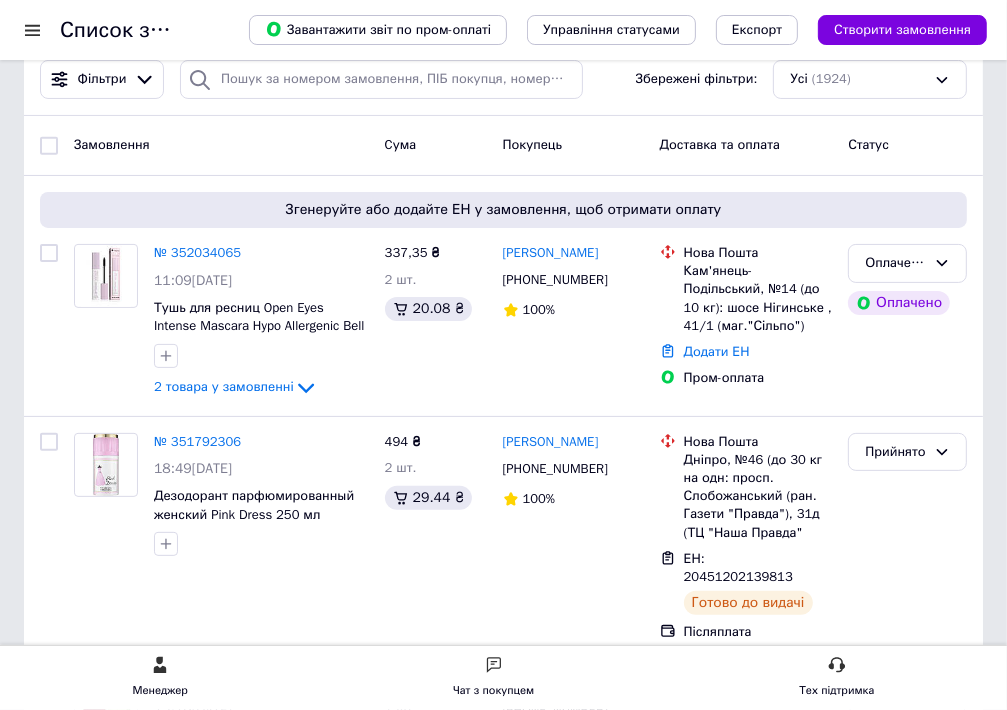 scroll, scrollTop: 300, scrollLeft: 0, axis: vertical 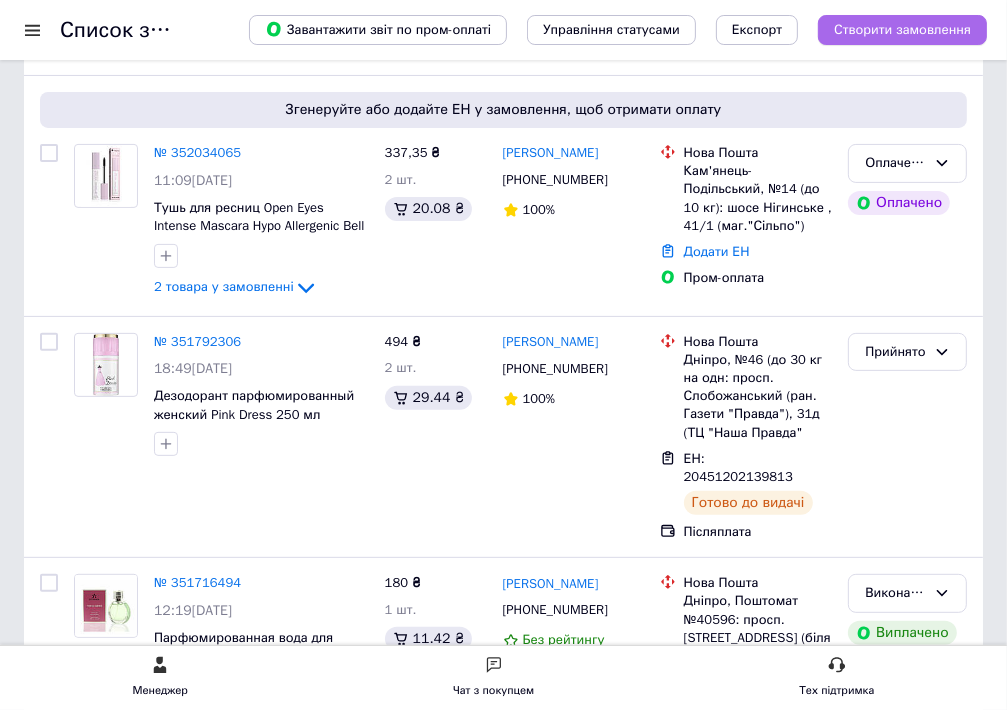 click on "Створити замовлення" at bounding box center [902, 30] 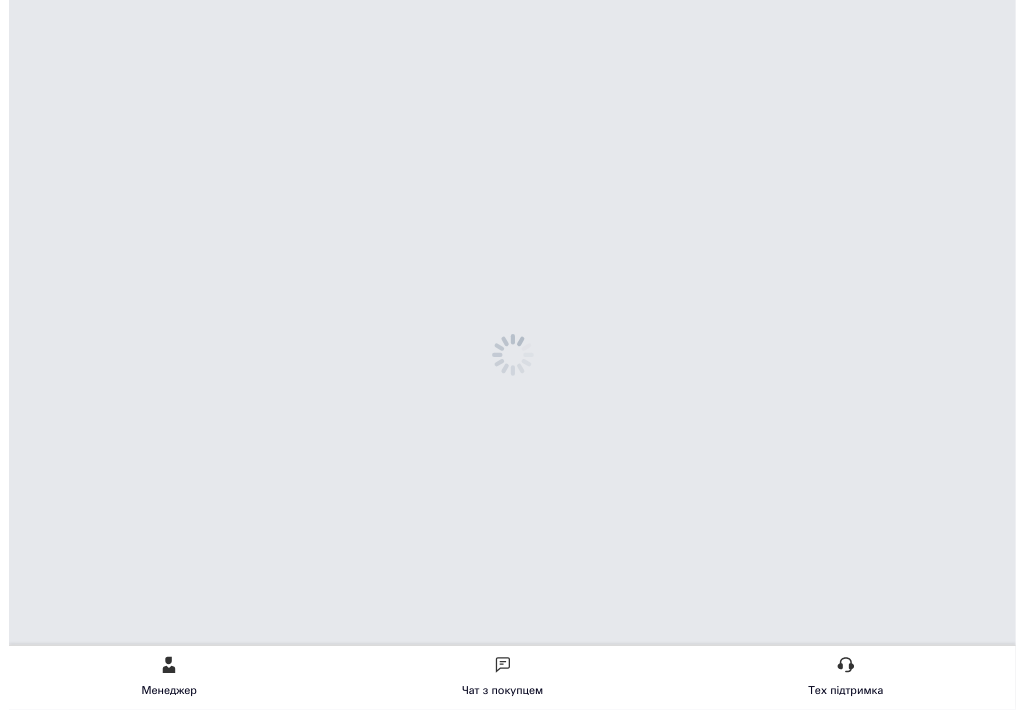 scroll, scrollTop: 0, scrollLeft: 0, axis: both 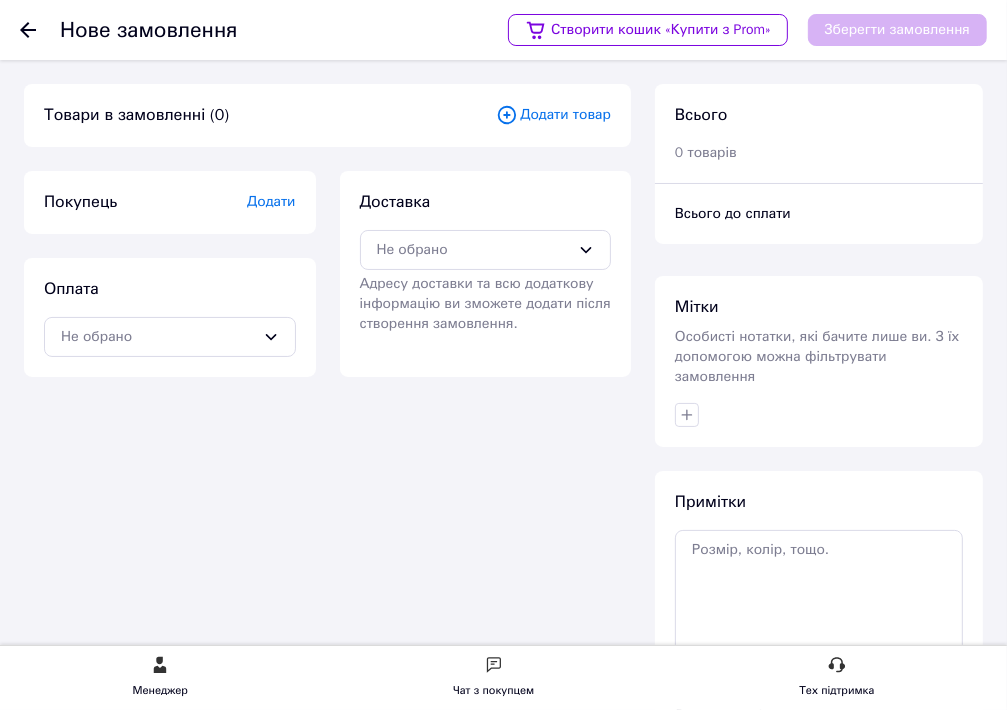 click on "Додати товар" at bounding box center [553, 115] 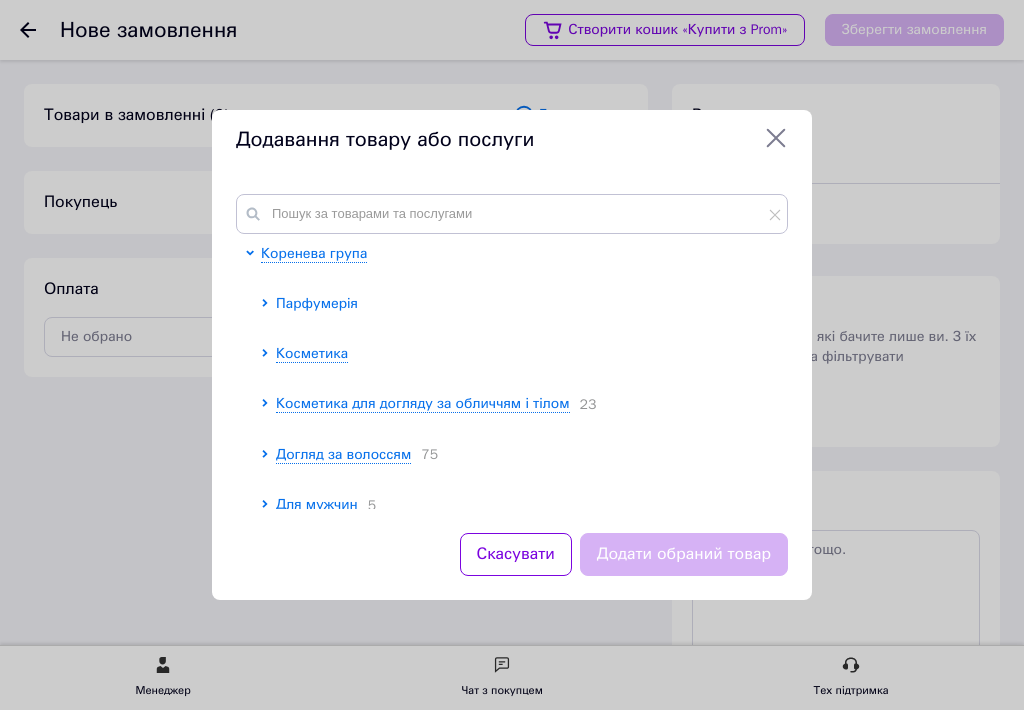 click on "Парфумерія" at bounding box center [317, 303] 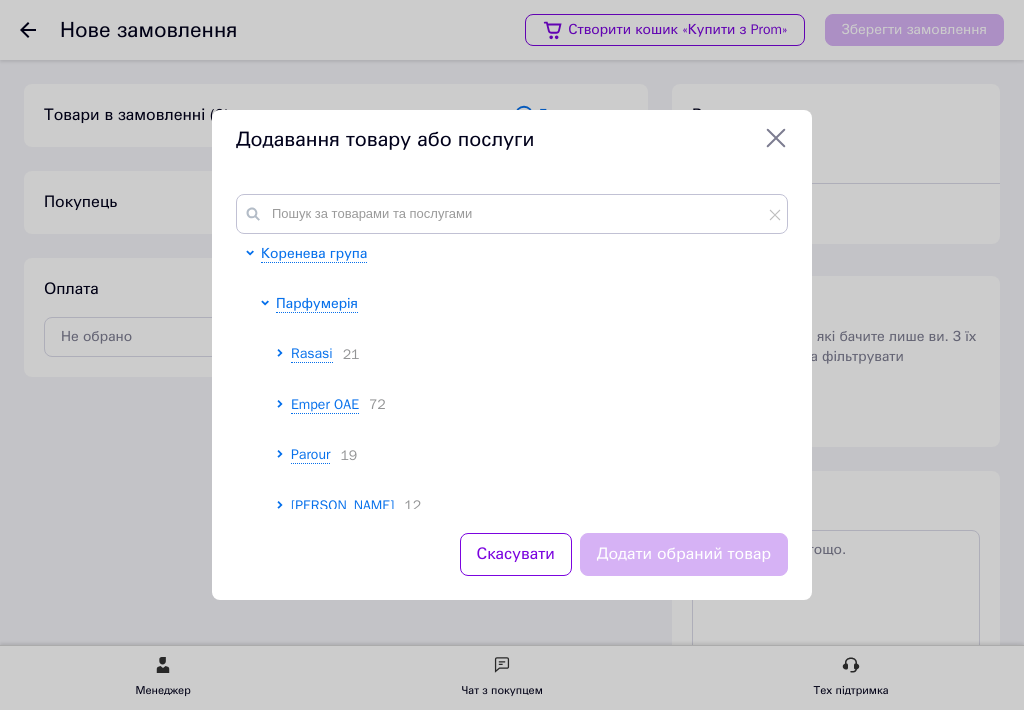 scroll, scrollTop: 400, scrollLeft: 0, axis: vertical 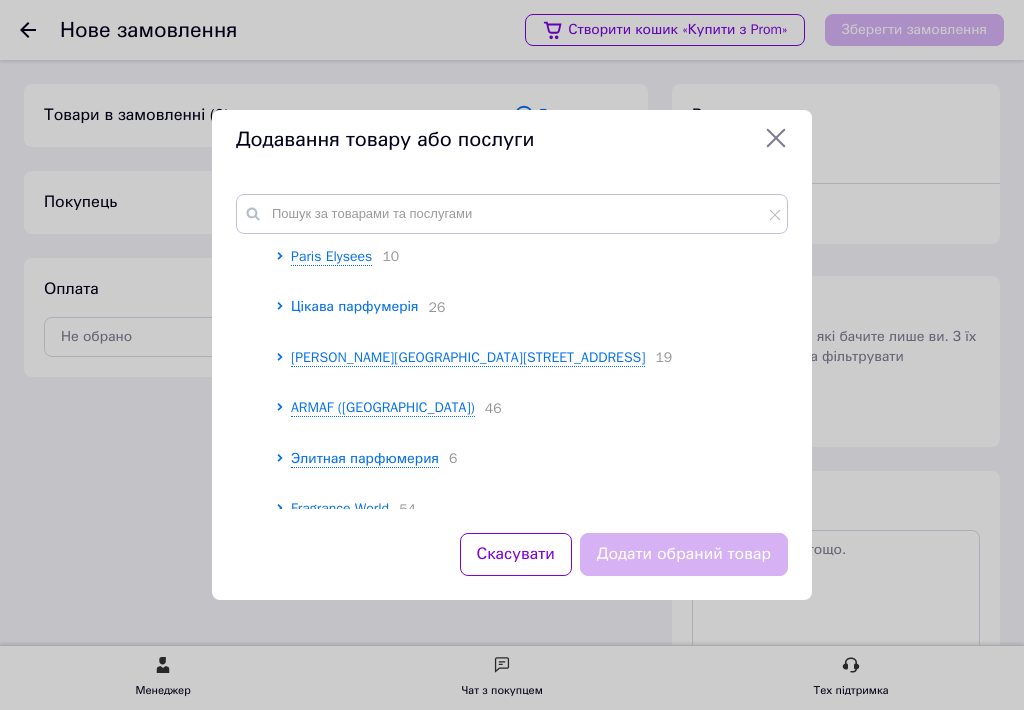 click on "Цікава парфумерія" at bounding box center [355, 306] 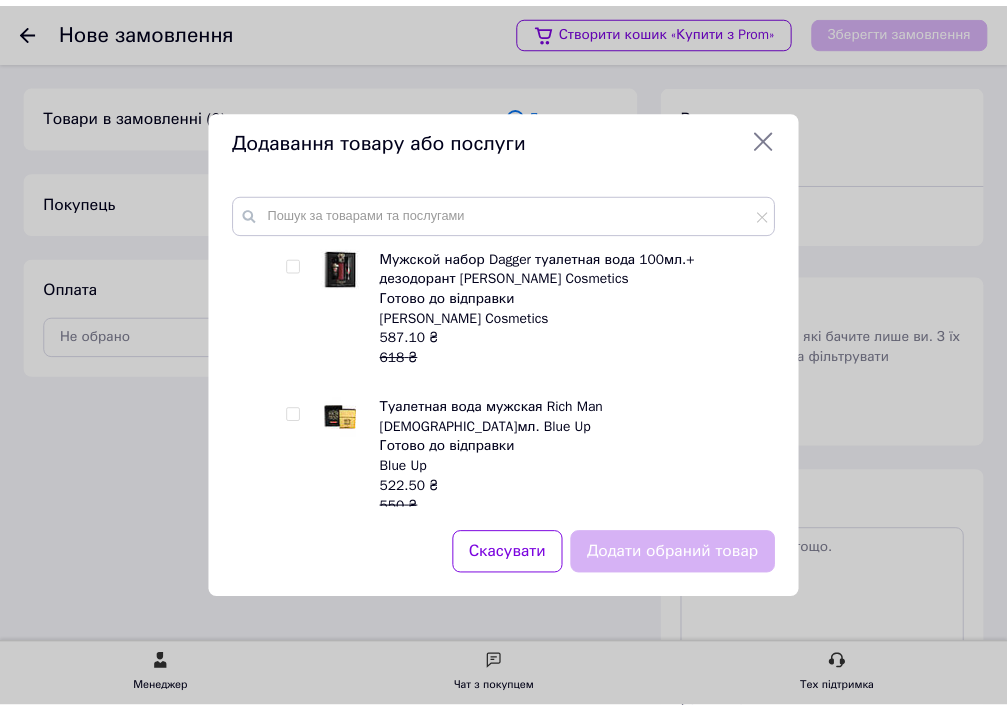 scroll, scrollTop: 3000, scrollLeft: 0, axis: vertical 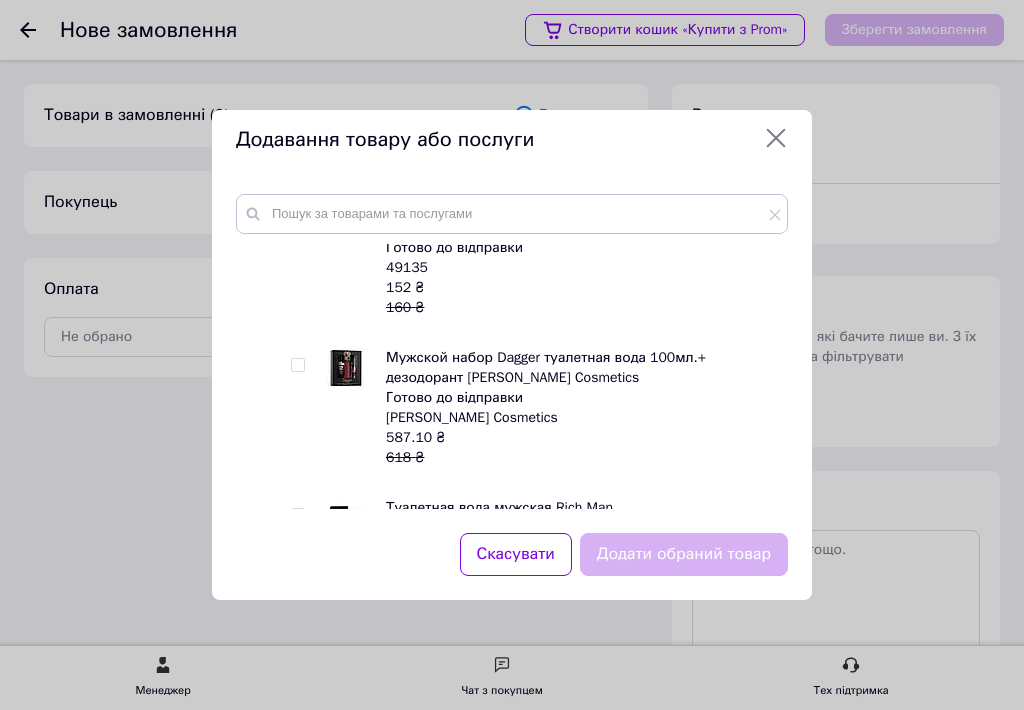 click at bounding box center [298, 365] 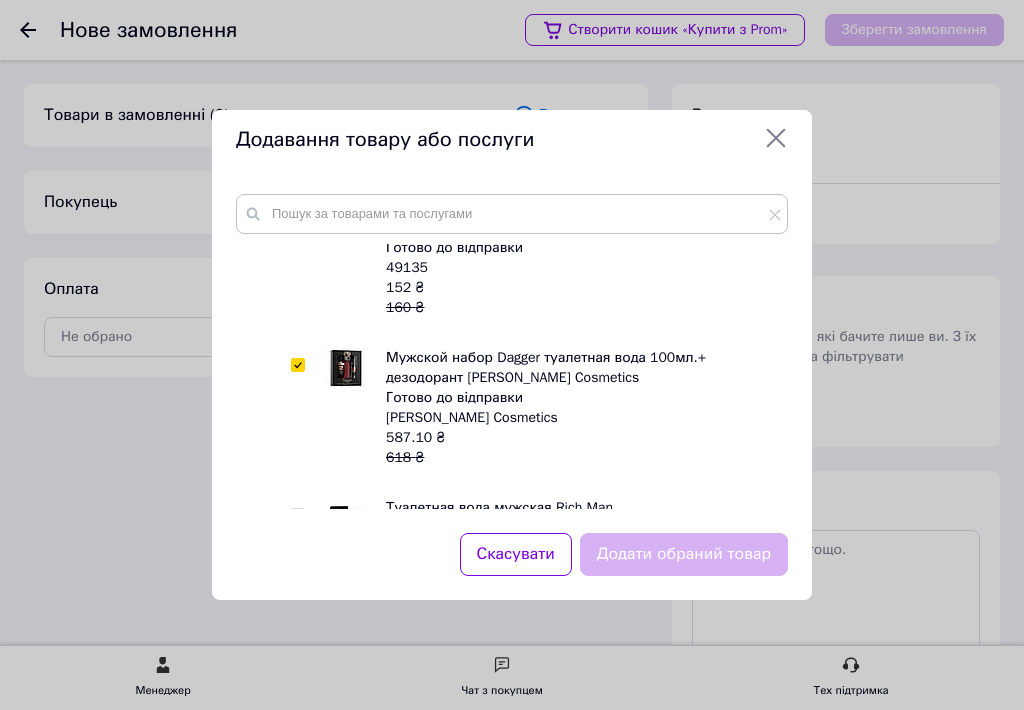 checkbox on "true" 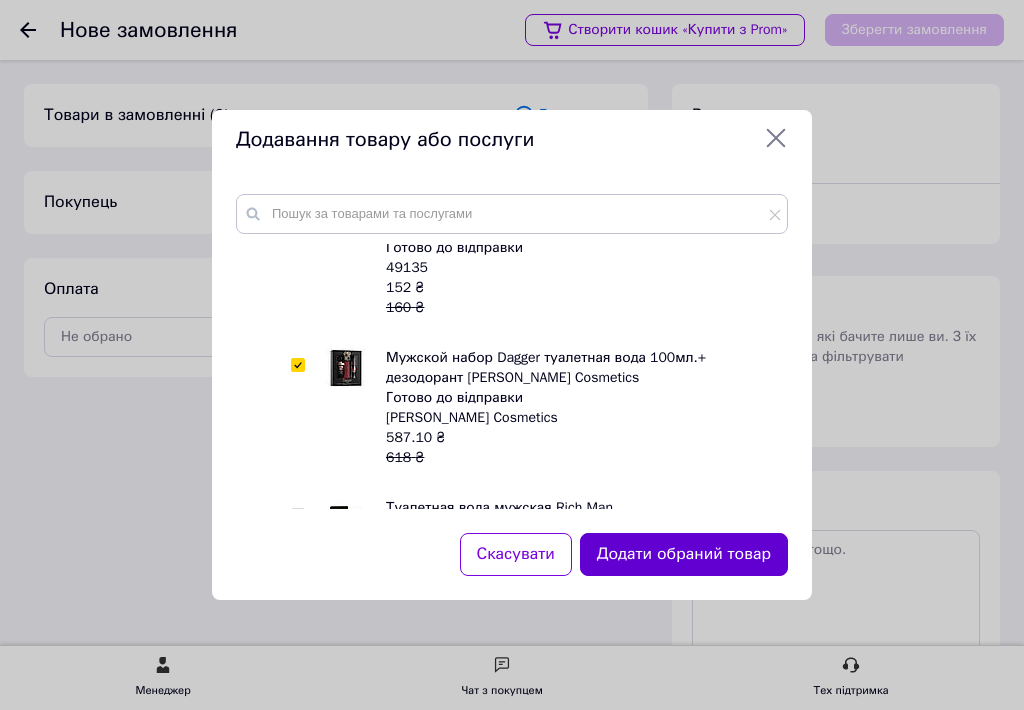 click on "Додати обраний товар" at bounding box center (684, 554) 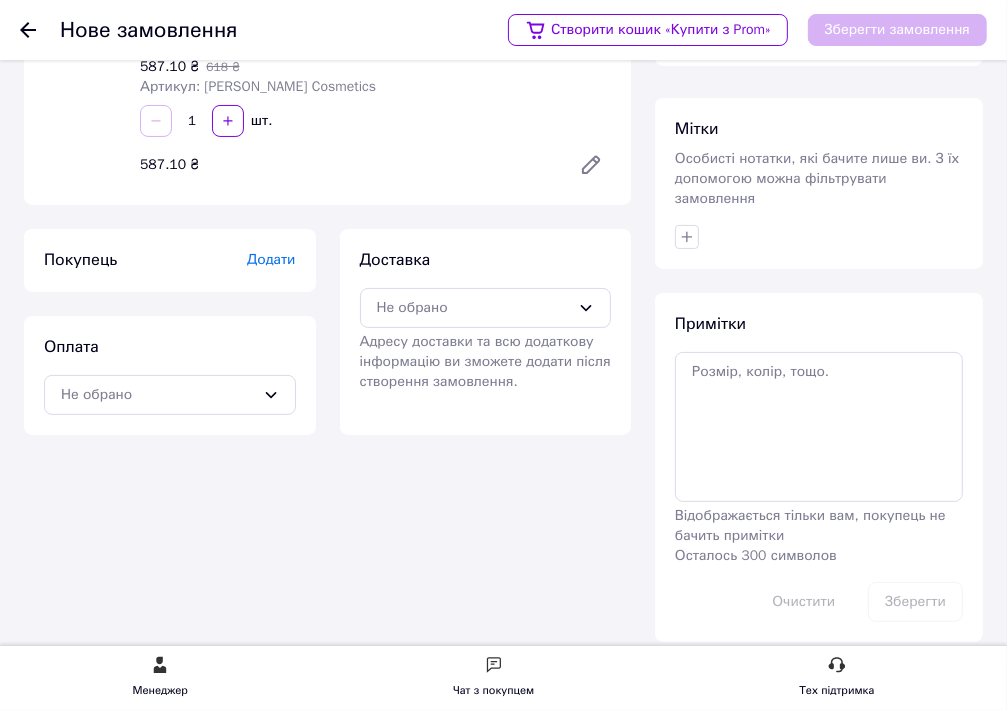 scroll, scrollTop: 0, scrollLeft: 0, axis: both 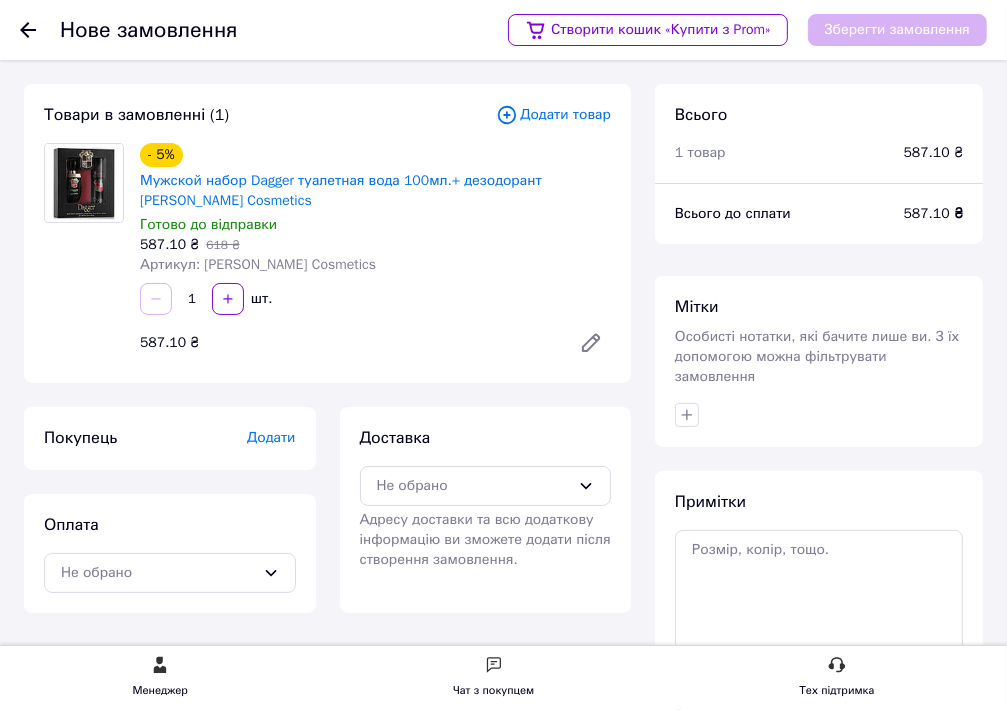click on "Додати" at bounding box center (271, 437) 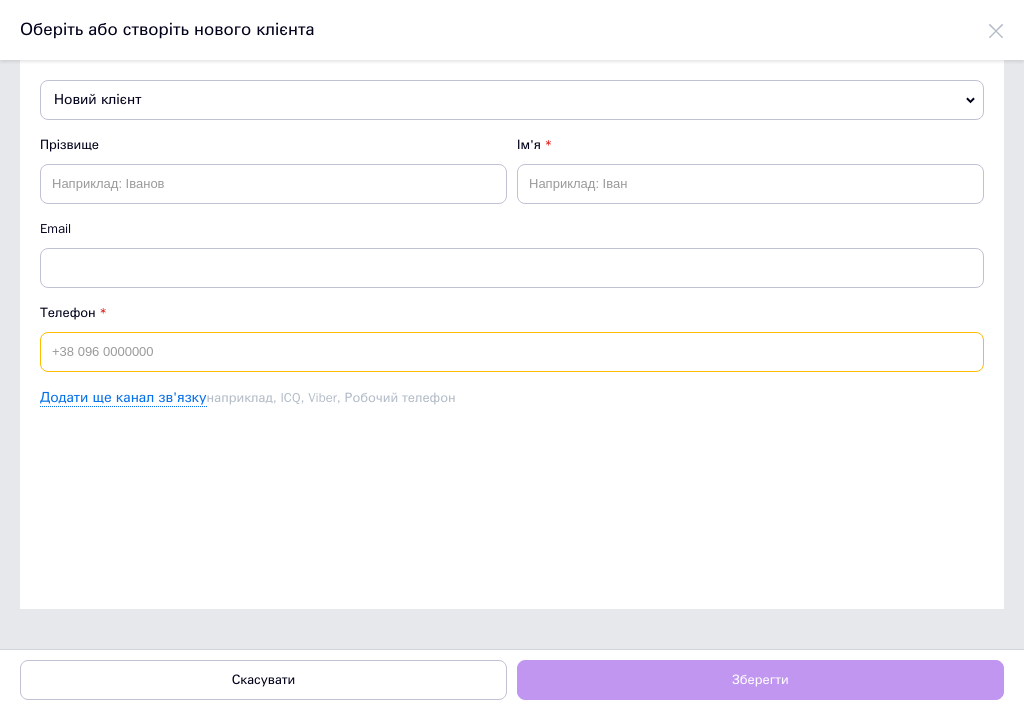 click at bounding box center [512, 352] 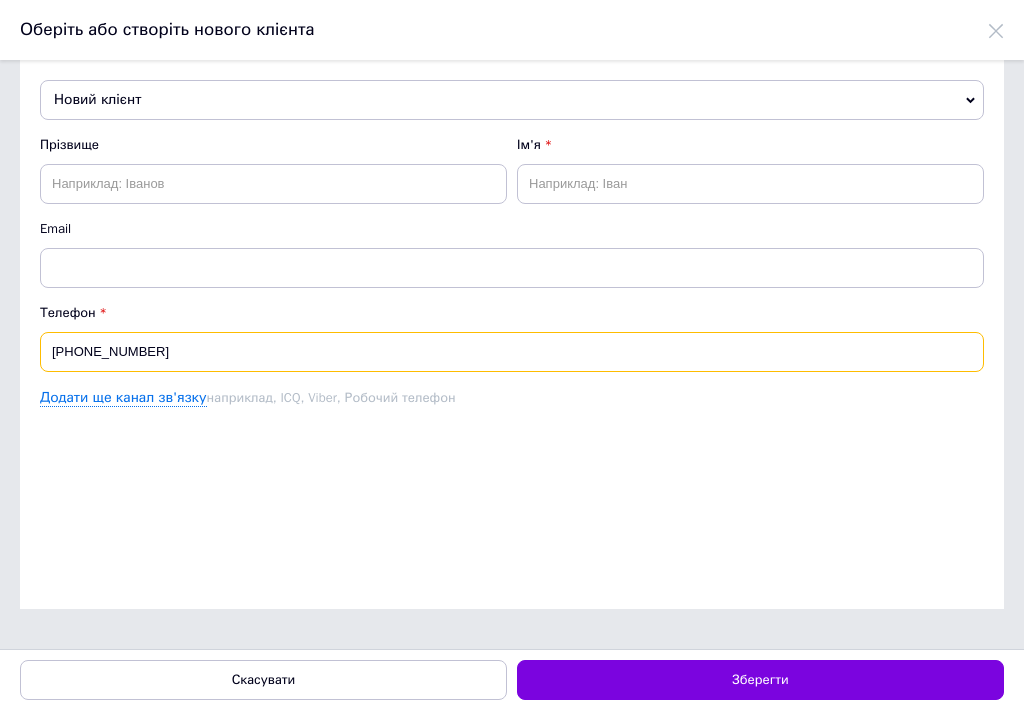 type on "+30986187339" 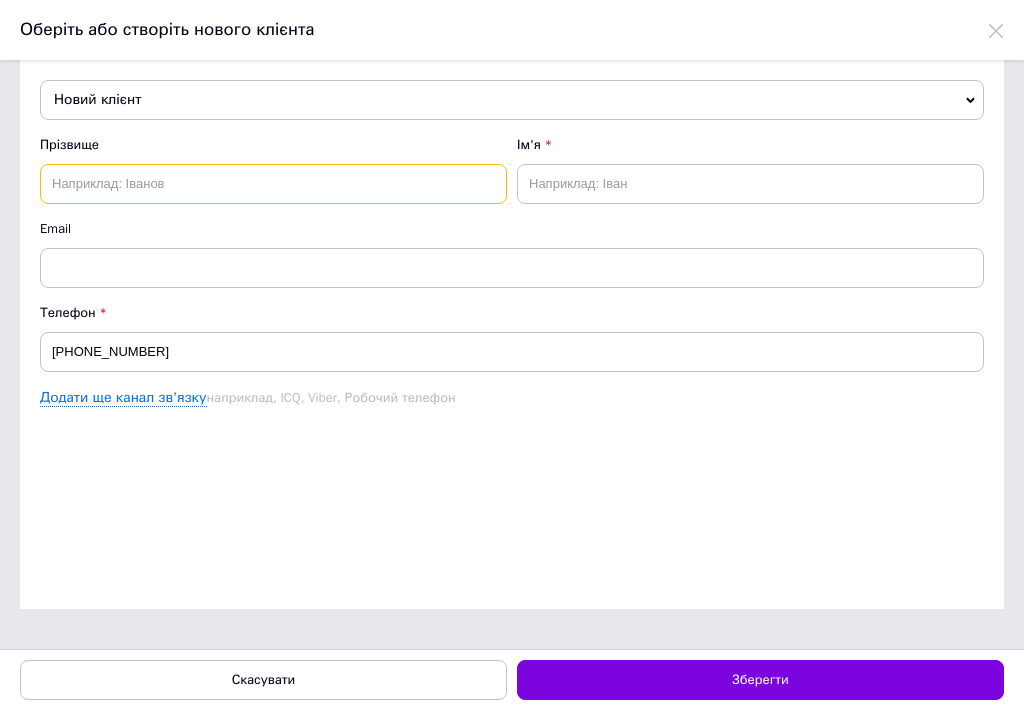 click at bounding box center (273, 184) 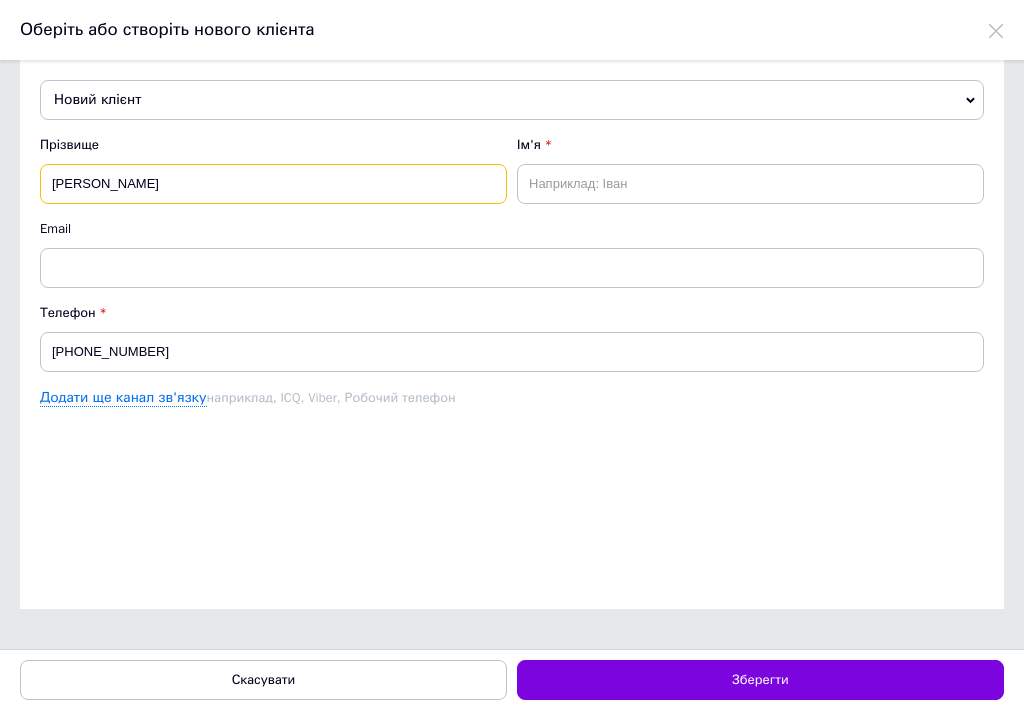 drag, startPoint x: 188, startPoint y: 183, endPoint x: 135, endPoint y: 192, distance: 53.75872 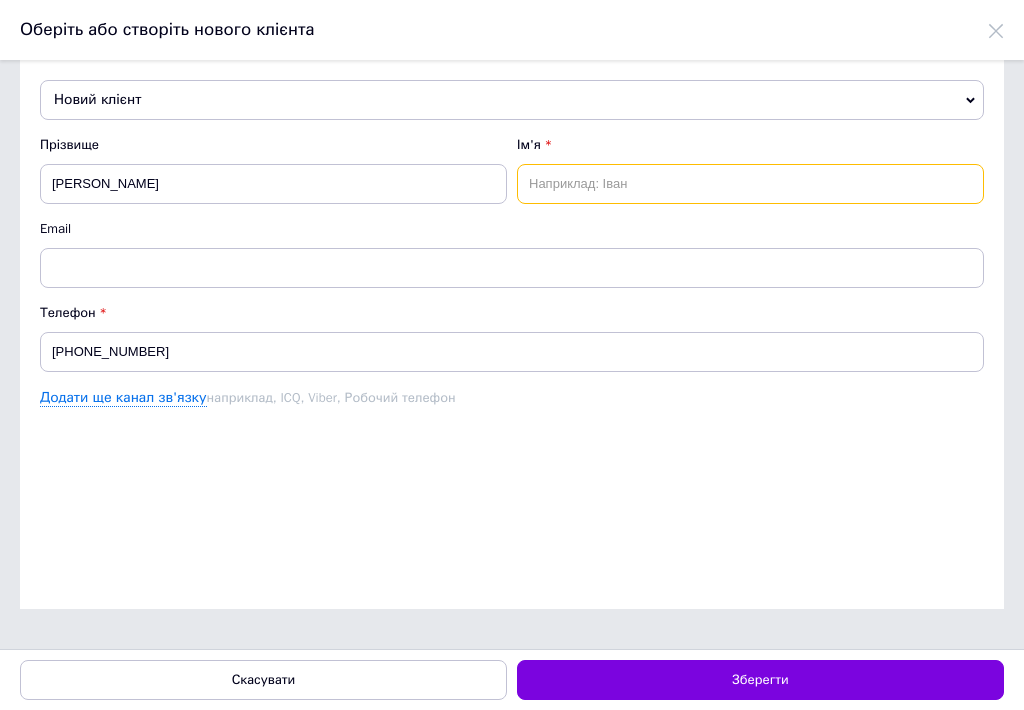 click at bounding box center (750, 184) 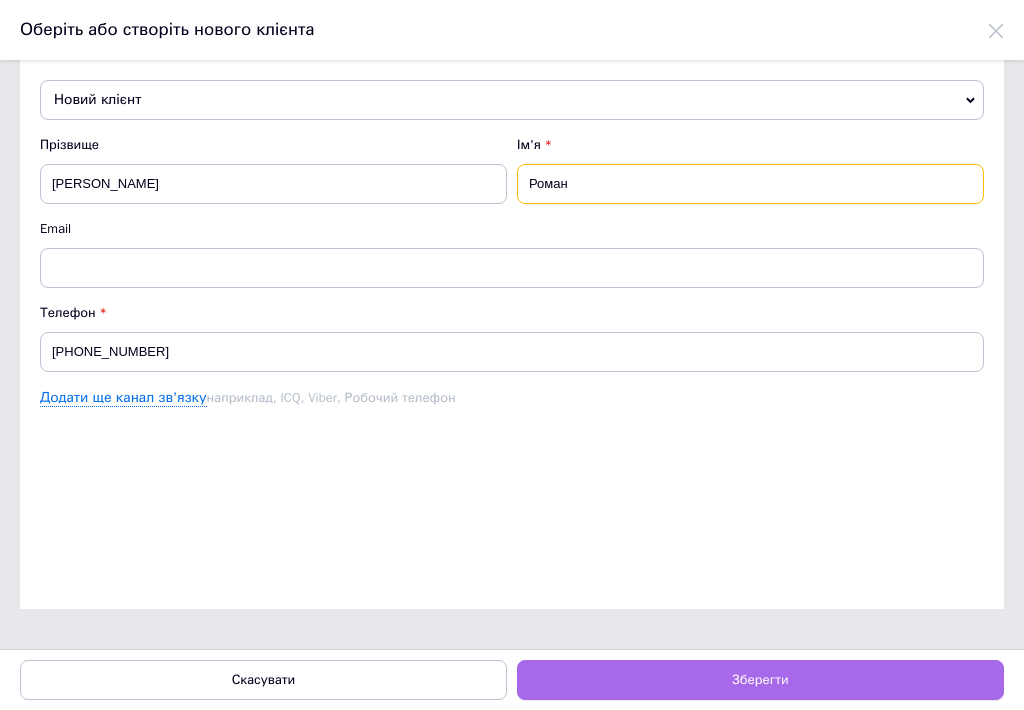 type on "Роман" 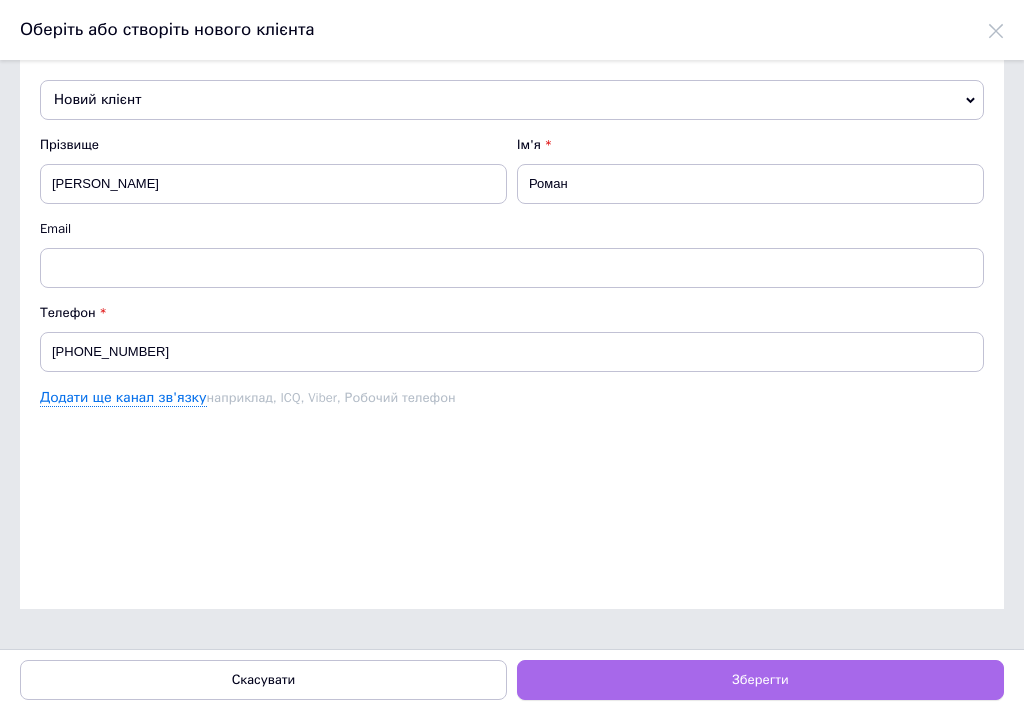 click on "Зберегти" at bounding box center (760, 680) 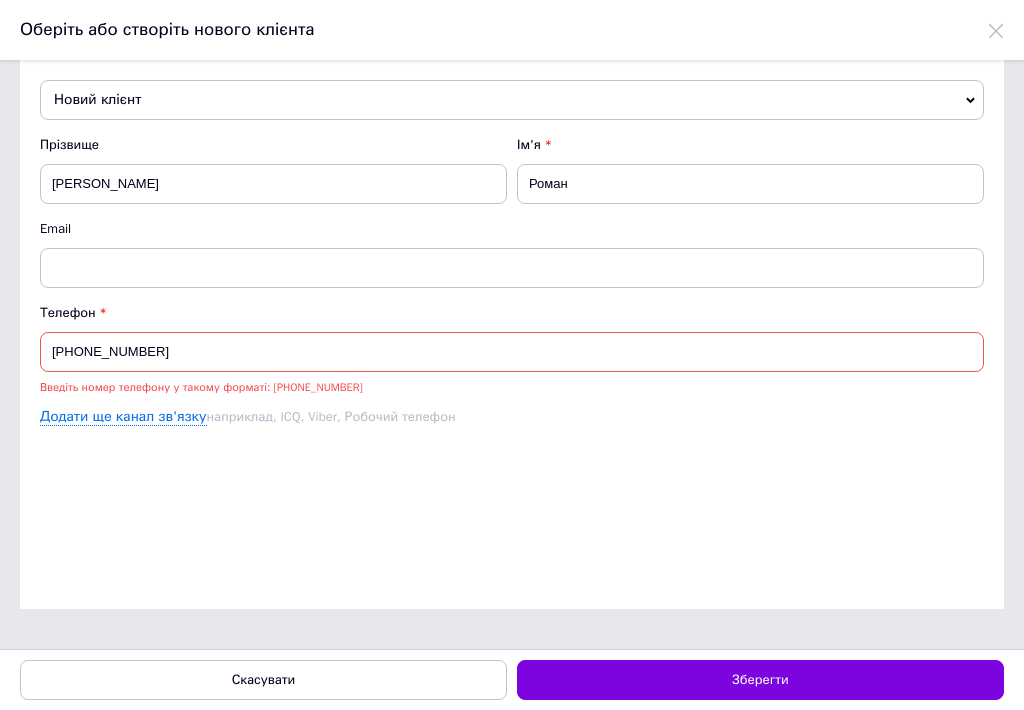 click on "+30986187339" at bounding box center [512, 352] 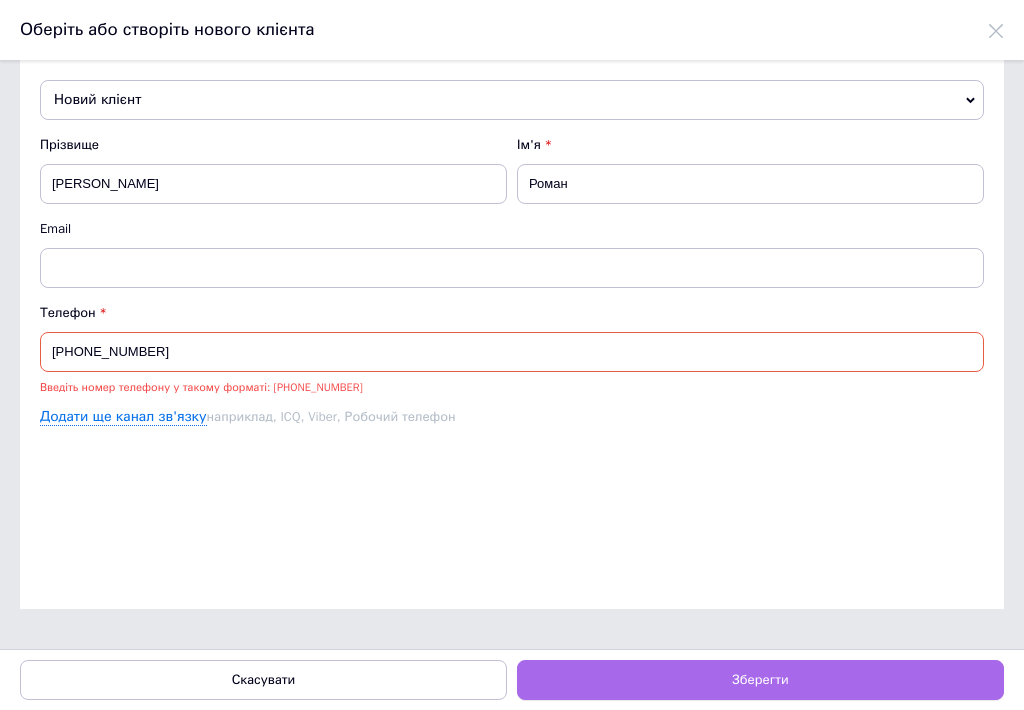 type on "[PHONE_NUMBER]" 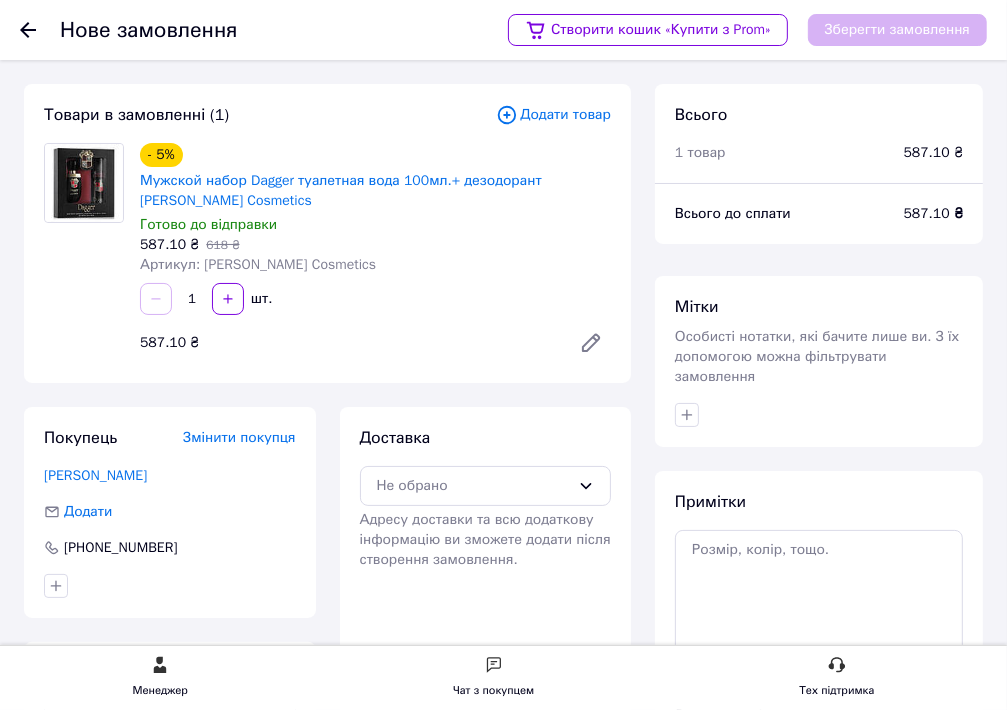 scroll, scrollTop: 178, scrollLeft: 0, axis: vertical 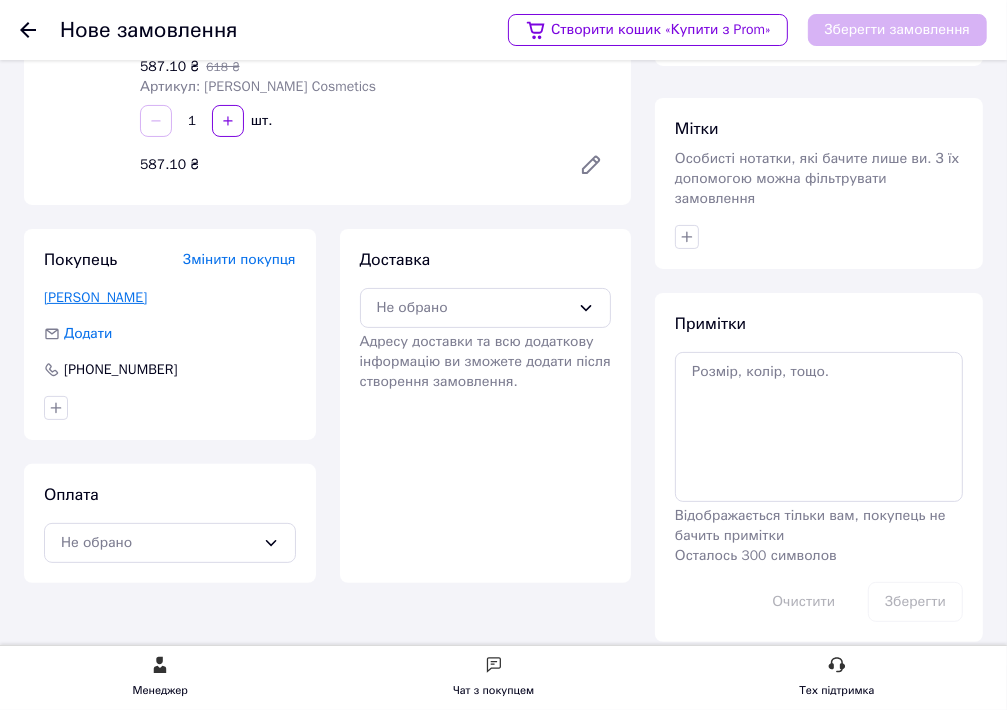 click on "[PERSON_NAME]" at bounding box center [95, 297] 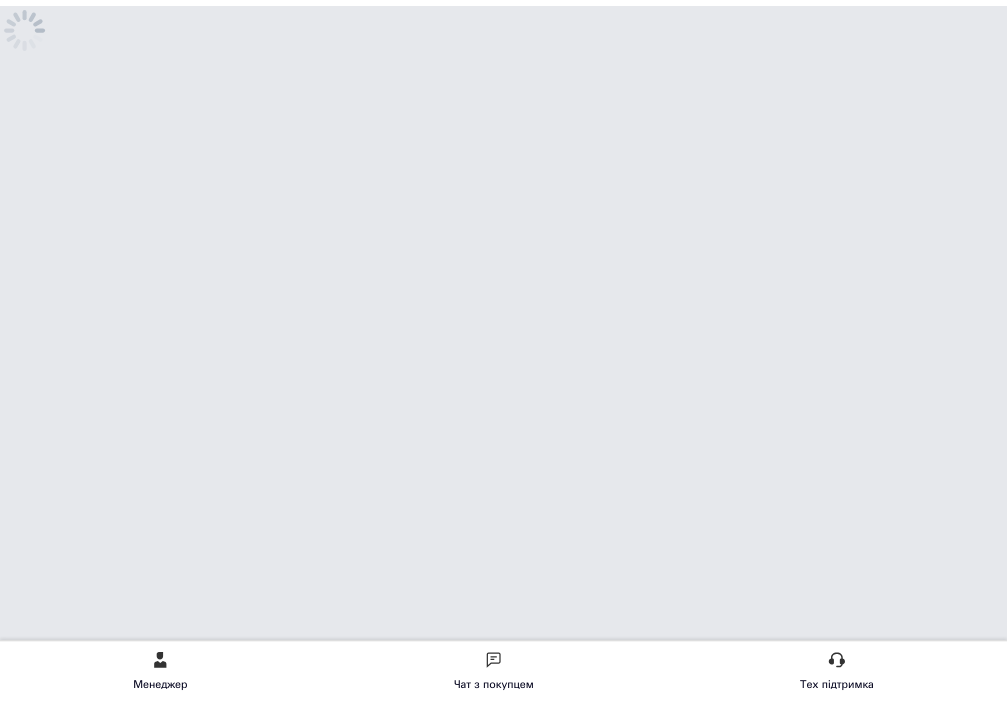 scroll, scrollTop: 0, scrollLeft: 0, axis: both 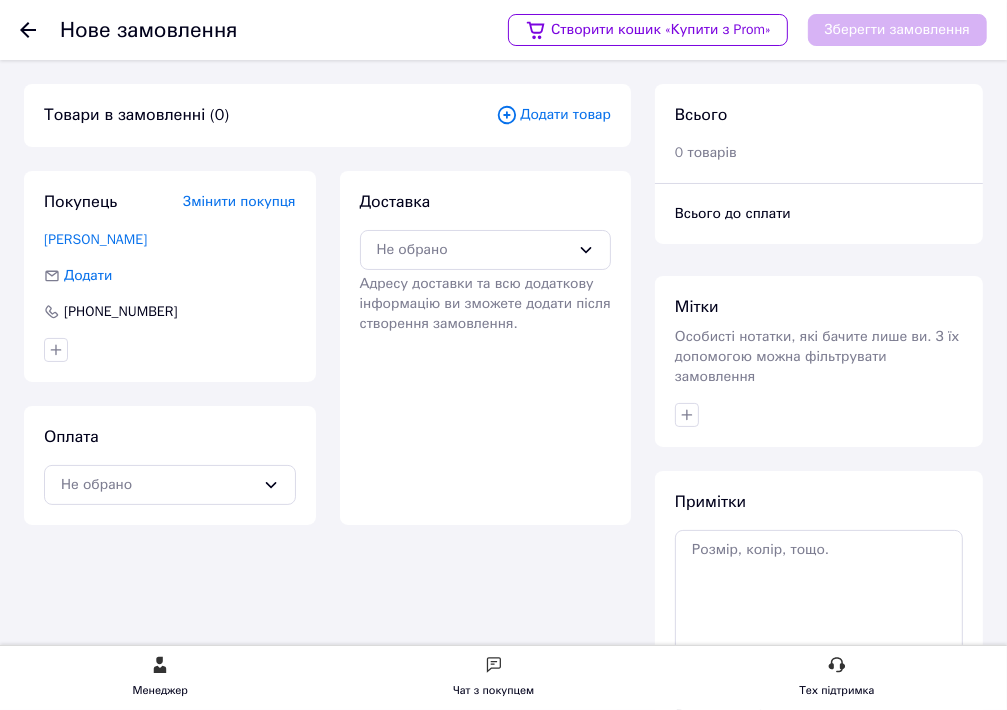 click 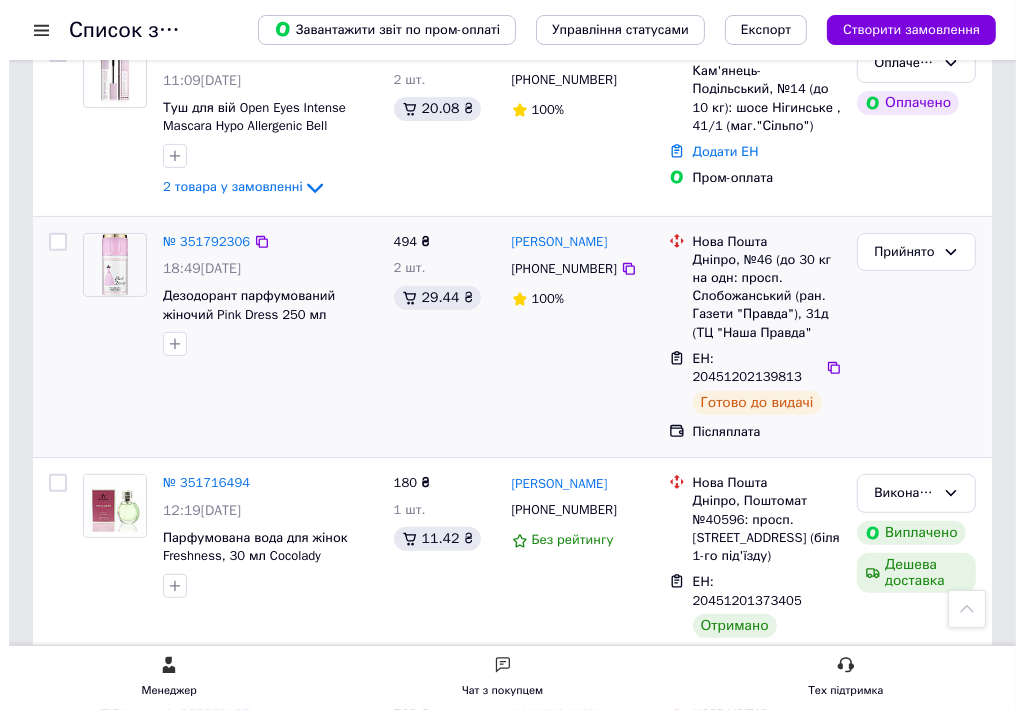 scroll, scrollTop: 0, scrollLeft: 0, axis: both 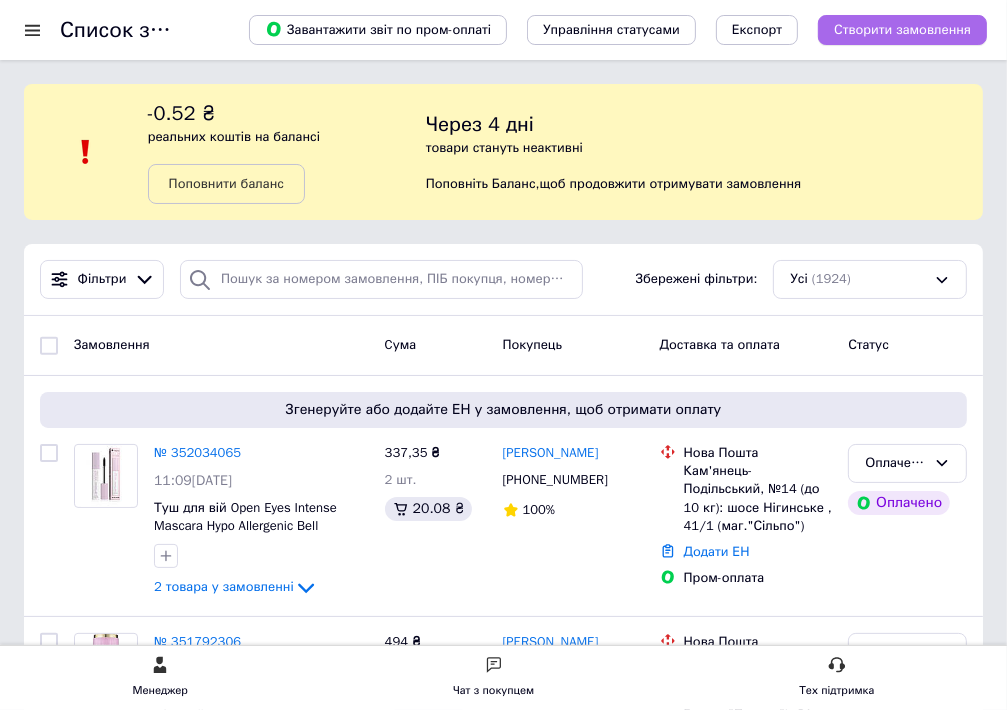 click on "Створити замовлення" at bounding box center [902, 30] 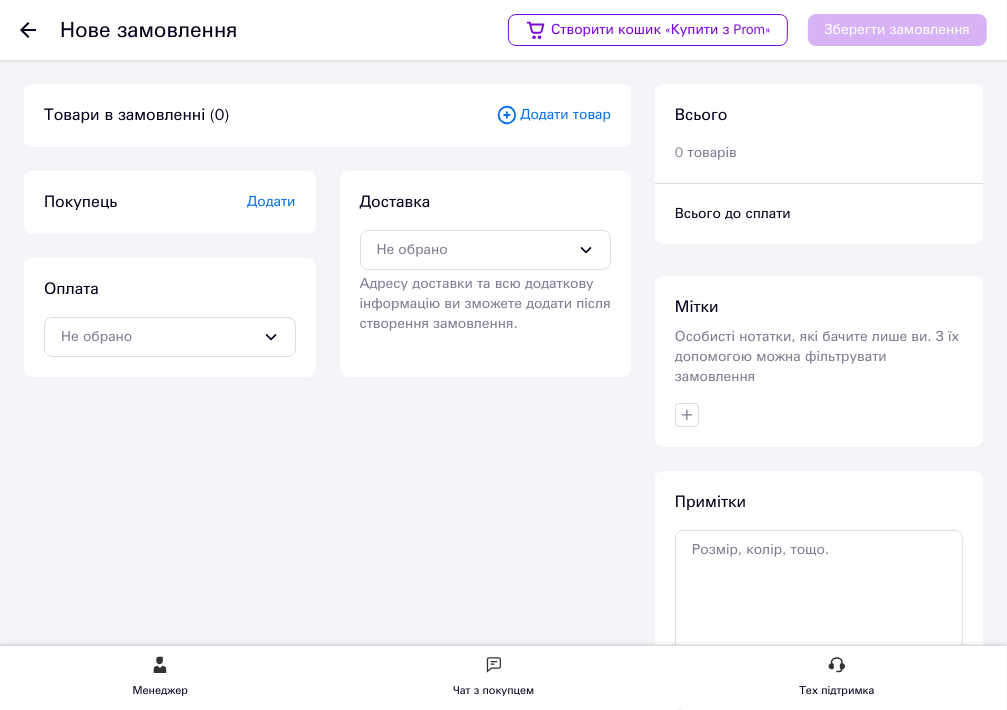 click on "Додати" at bounding box center [271, 201] 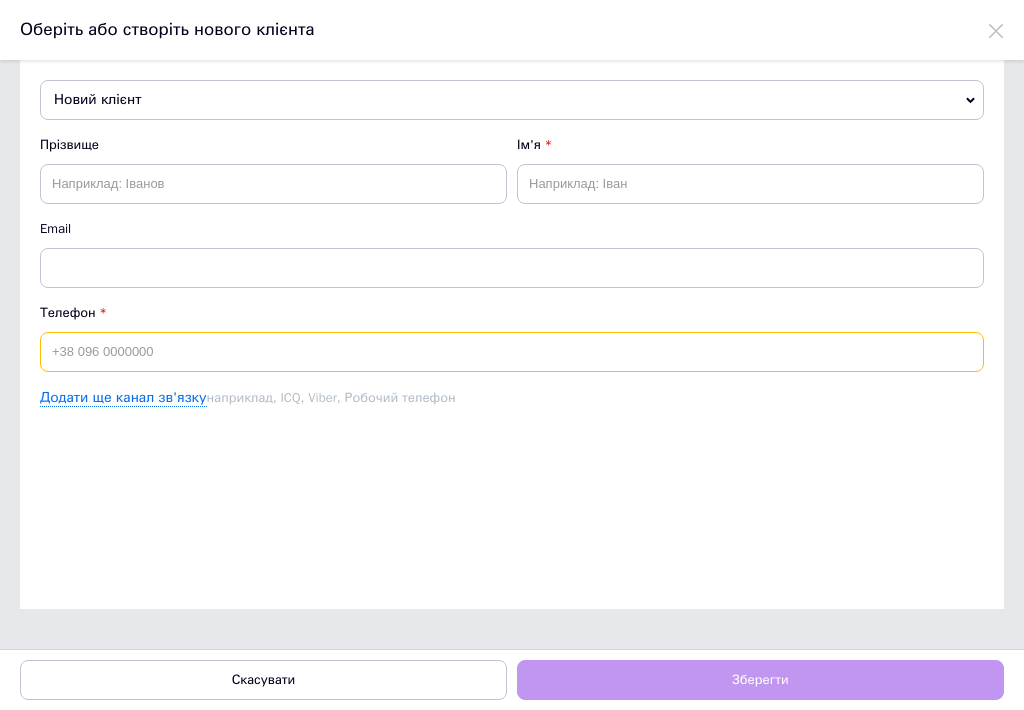 click at bounding box center (512, 352) 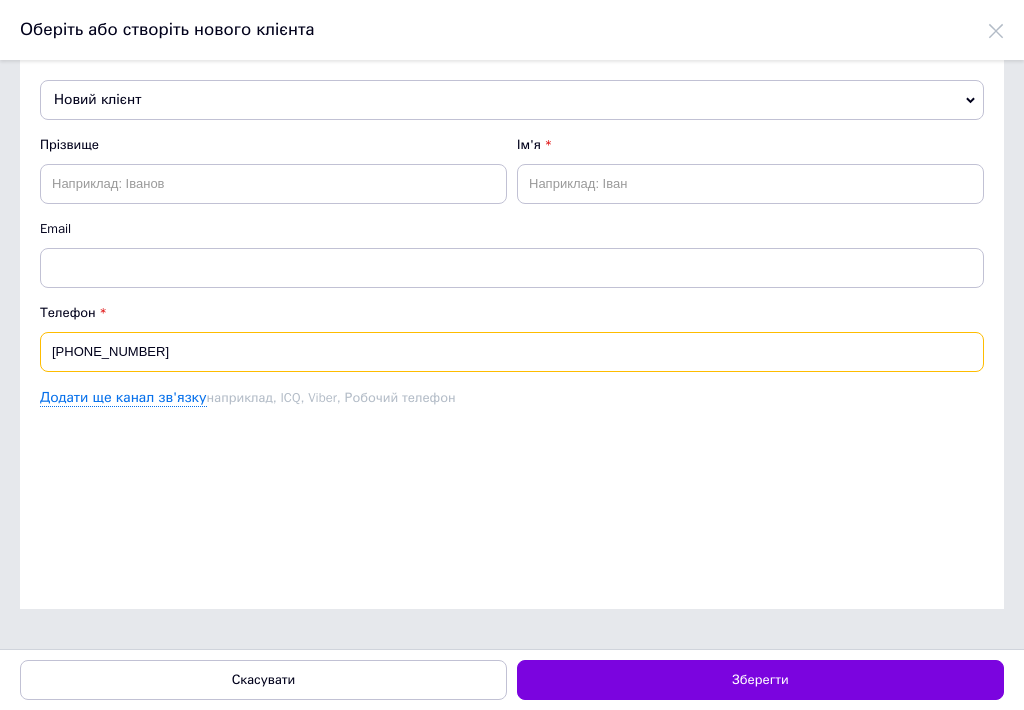 type on "[PHONE_NUMBER]" 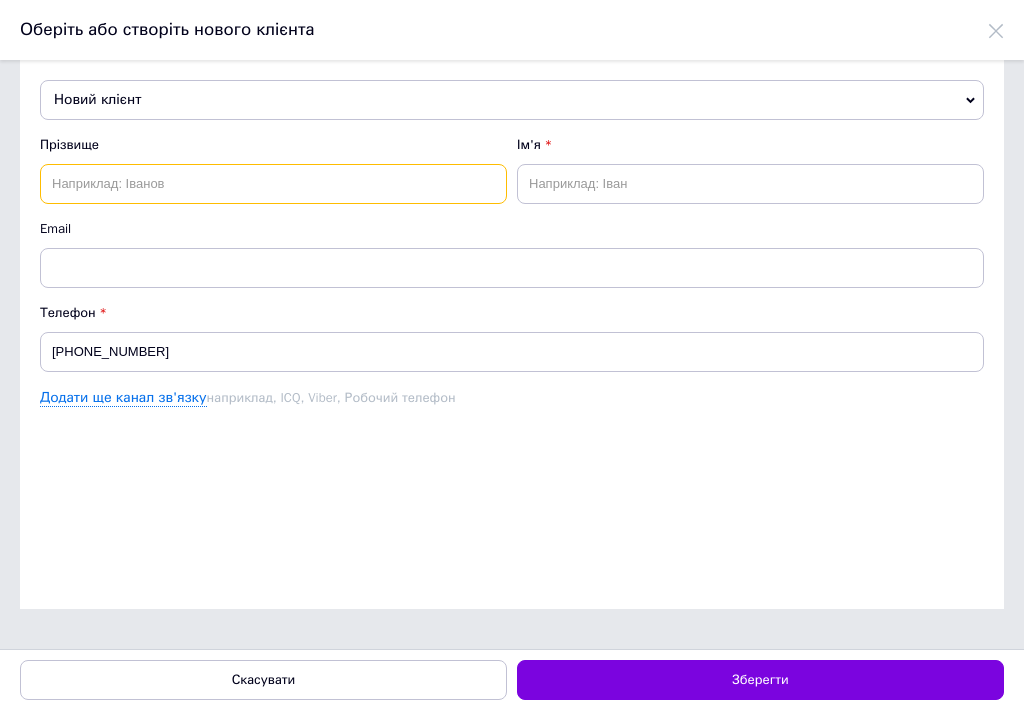 click at bounding box center (273, 184) 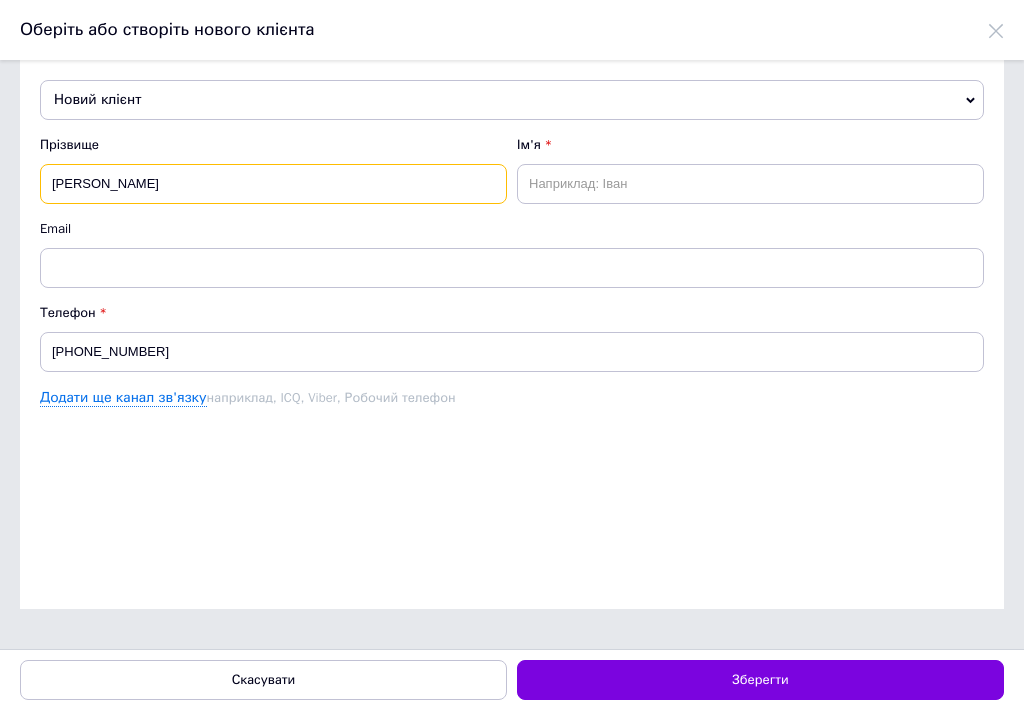 type on "[PERSON_NAME]" 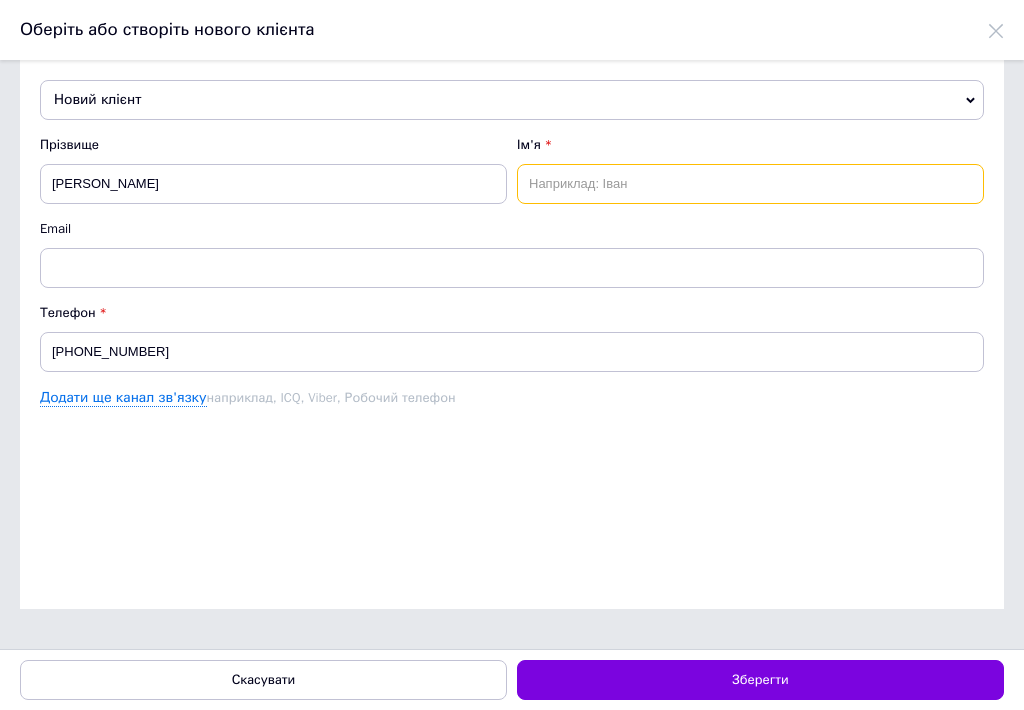 click at bounding box center (750, 184) 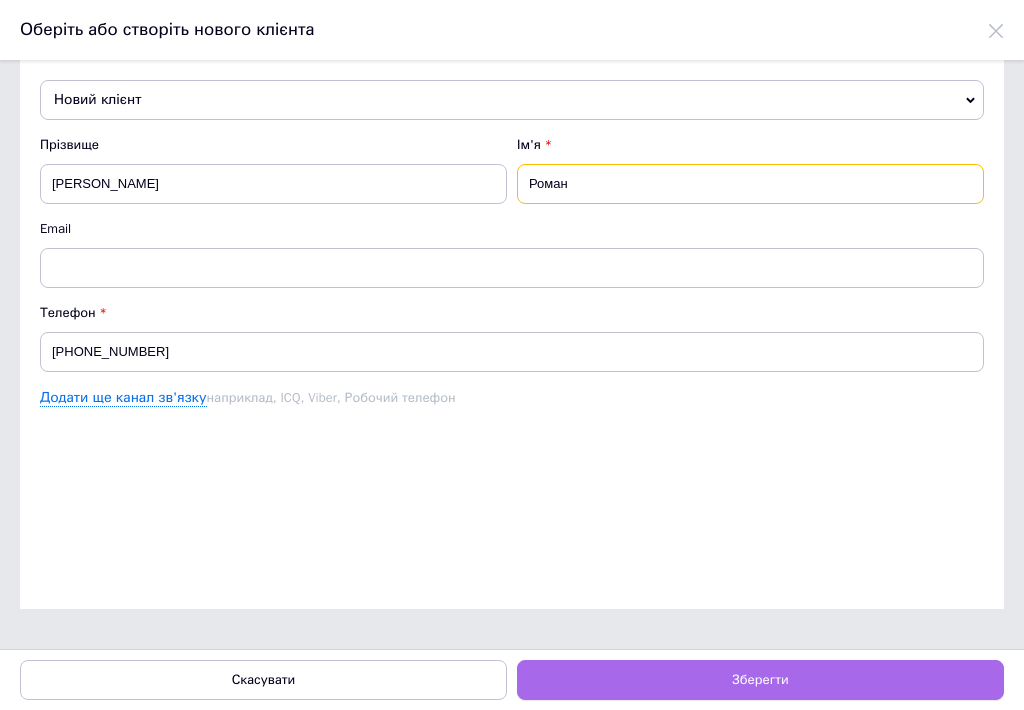 type on "Роман" 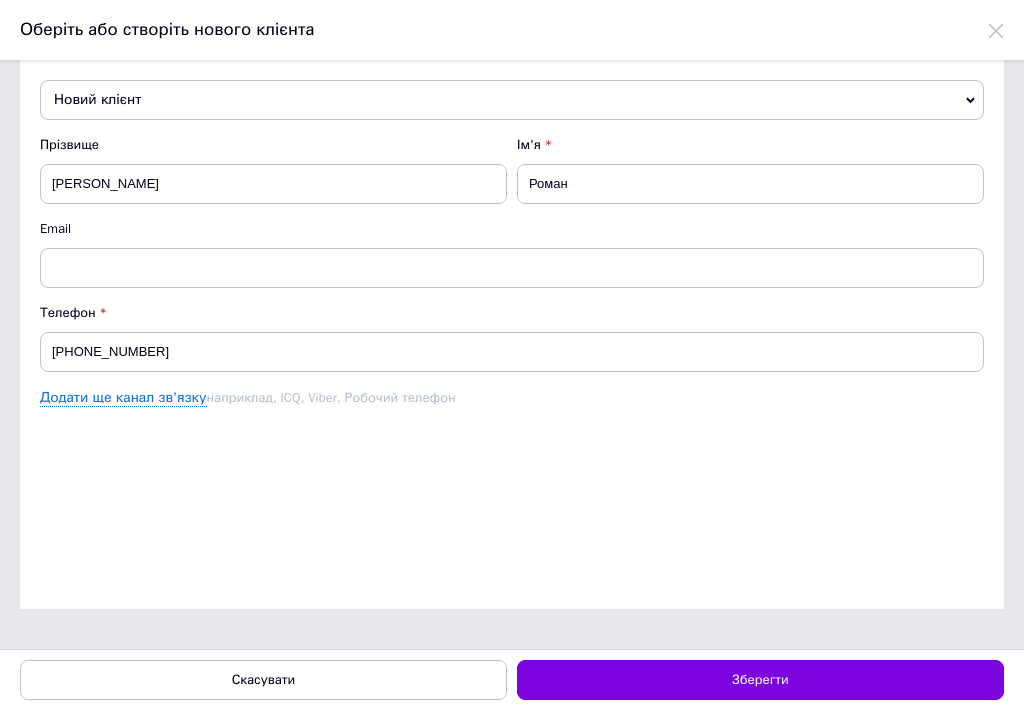 drag, startPoint x: 660, startPoint y: 681, endPoint x: 692, endPoint y: 716, distance: 47.423622 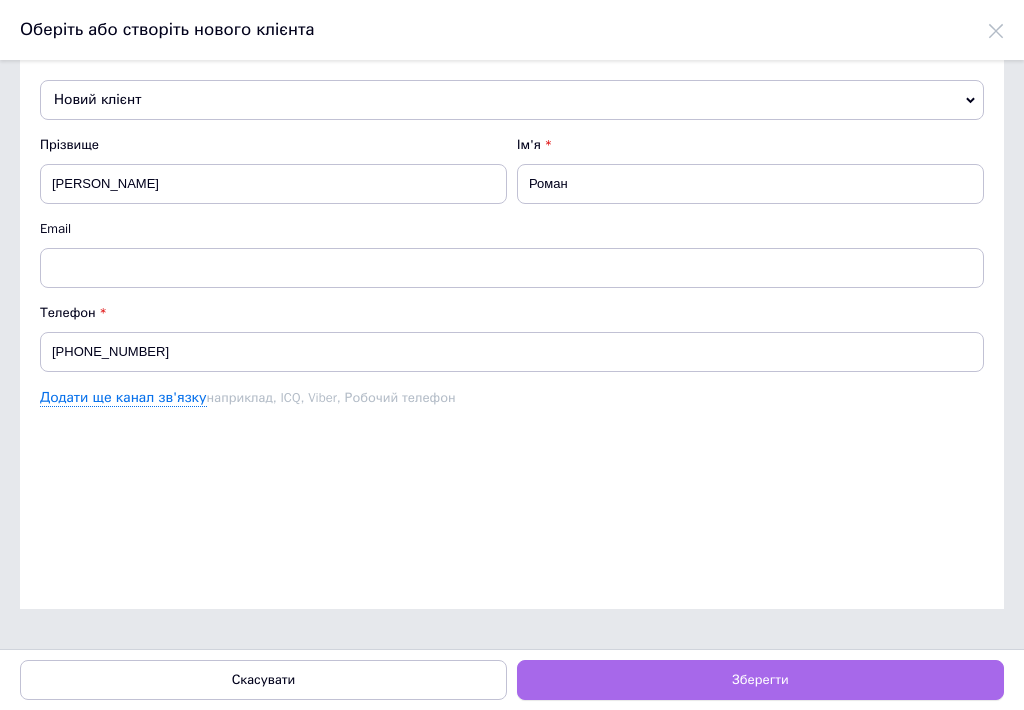 click on "Зберегти" at bounding box center (760, 680) 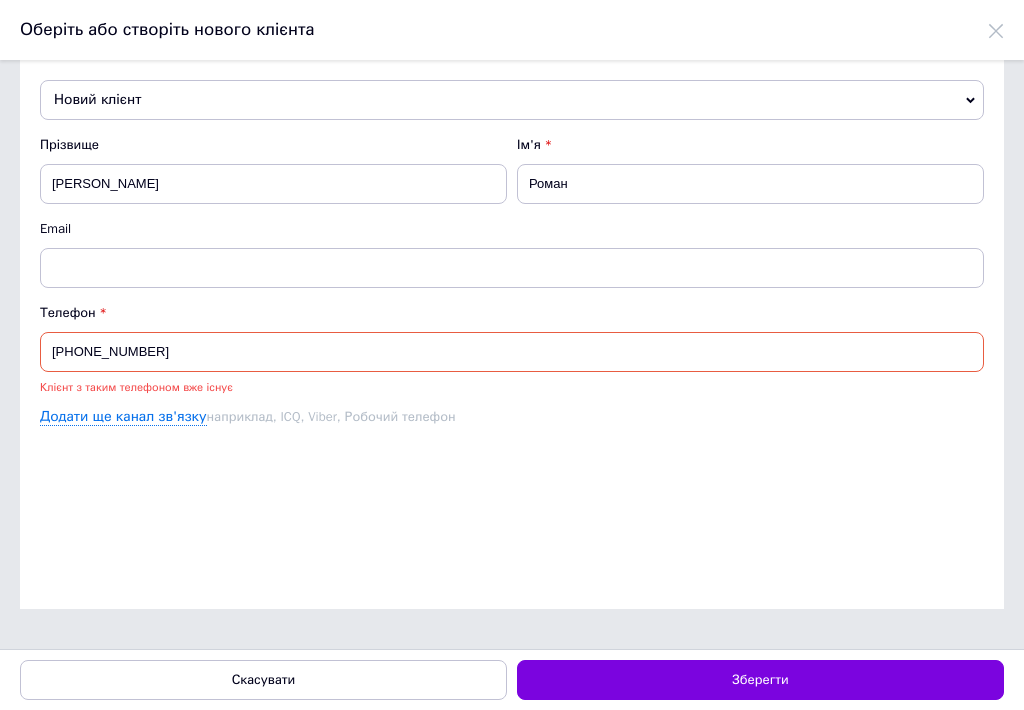 drag, startPoint x: 806, startPoint y: 516, endPoint x: 796, endPoint y: 517, distance: 10.049875 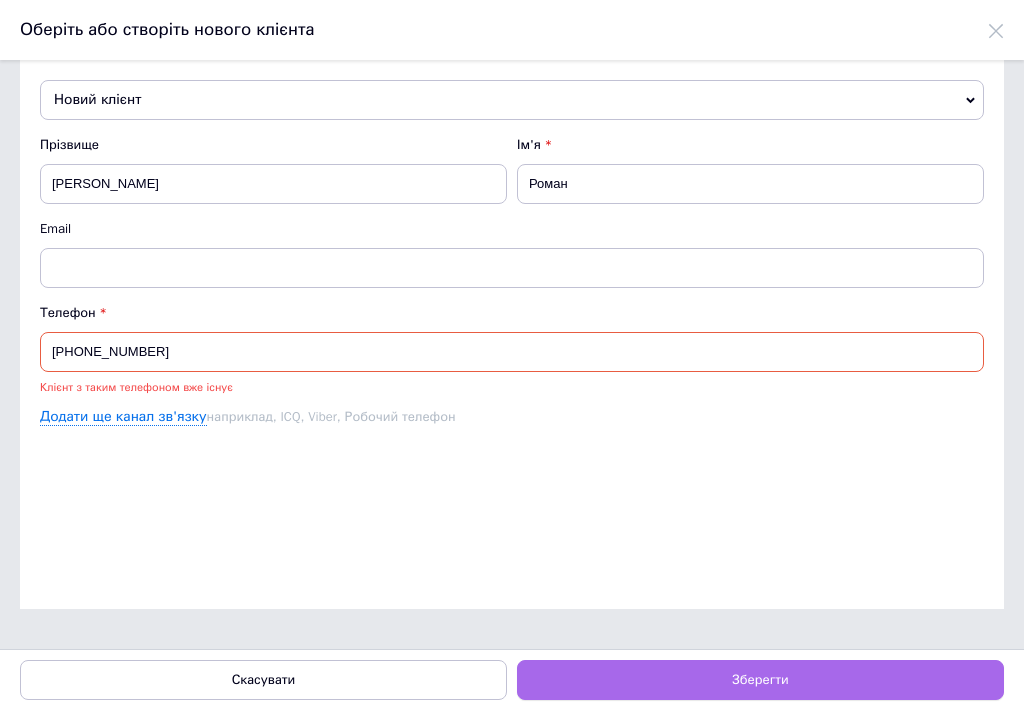 click on "Зберегти" at bounding box center [760, 679] 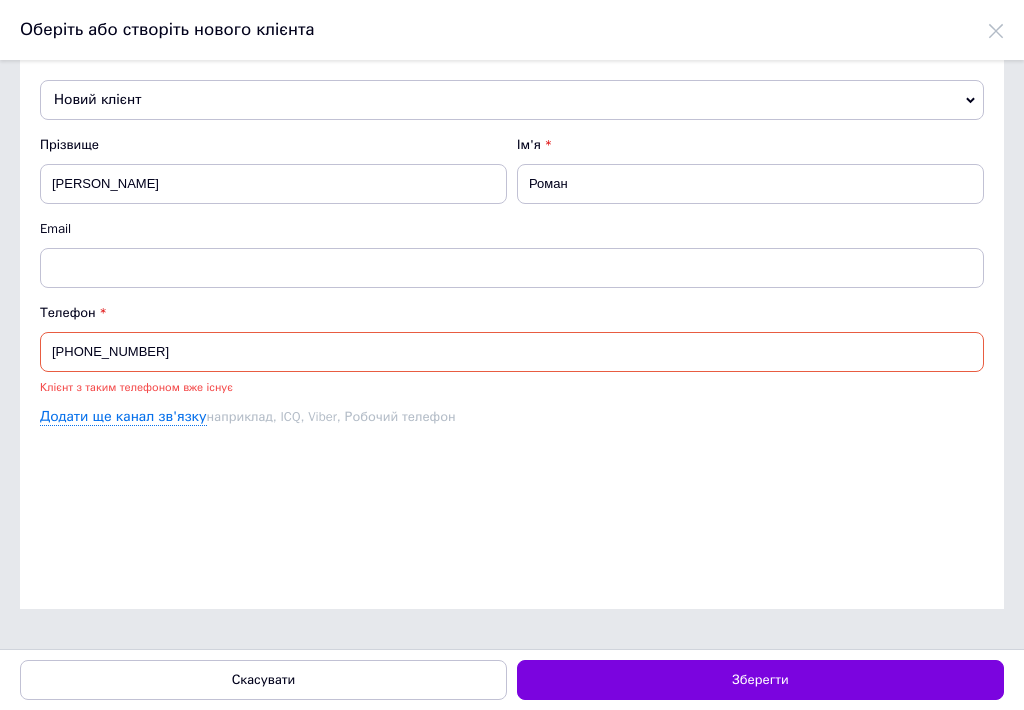 click on "Новий клієнт [PERSON_NAME]   [PHONE_NUMBER] [PERSON_NAME]   [PHONE_NUMBER] [PERSON_NAME]   [PHONE_NUMBER] [PERSON_NAME]   [PHONE_NUMBER] [PERSON_NAME]   [PHONE_NUMBER] [PERSON_NAME]   [PHONE_NUMBER] [PERSON_NAME]   [PHONE_NUMBER] [PERSON_NAME]   [PHONE_NUMBER] [PERSON_NAME]   [PHONE_NUMBER] [PERSON_NAME]   [PHONE_NUMBER] [PERSON_NAME]   [PHONE_NUMBER] [PERSON_NAME]   [PHONE_NUMBER] Новий клієнт   [PERSON_NAME]   [PHONE_NUMBER] [PERSON_NAME]   [PHONE_NUMBER] [PERSON_NAME]   [PHONE_NUMBER] Трепутина [PERSON_NAME]   [PHONE_NUMBER] Тібаткіна [PERSON_NAME]   [PHONE_NUMBER] [PERSON_NAME]   [PHONE_NUMBER] [PERSON_NAME]   [PHONE_NUMBER] [PERSON_NAME]   [PHONE_NUMBER] Прізвище [PERSON_NAME] Ім'я" at bounding box center (512, 334) 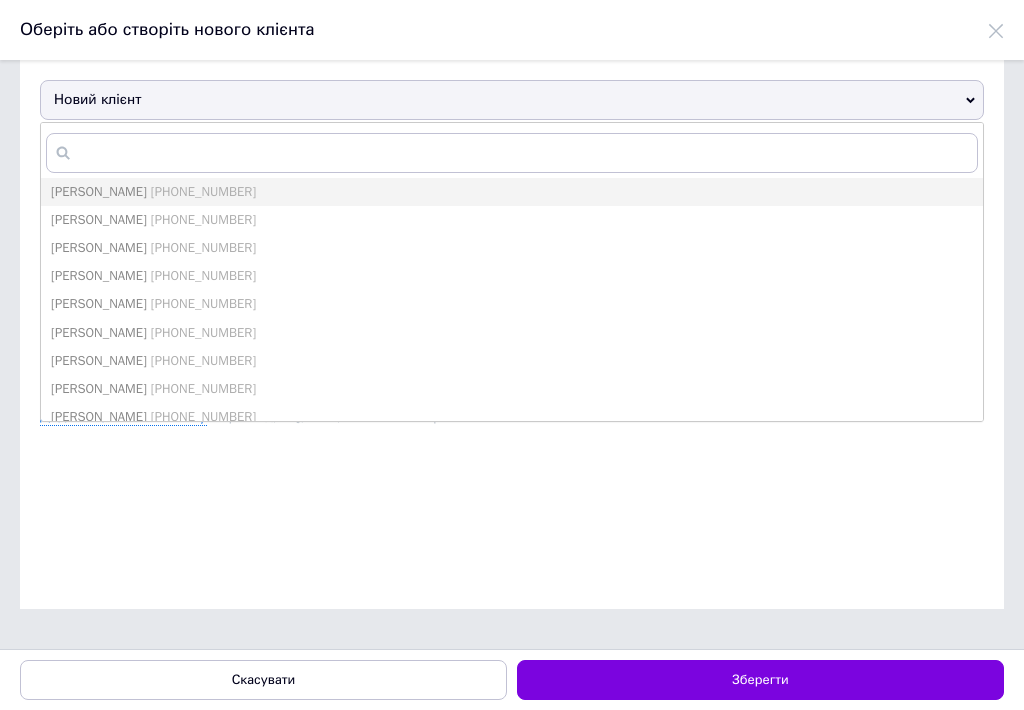drag, startPoint x: 200, startPoint y: 588, endPoint x: 187, endPoint y: 552, distance: 38.27532 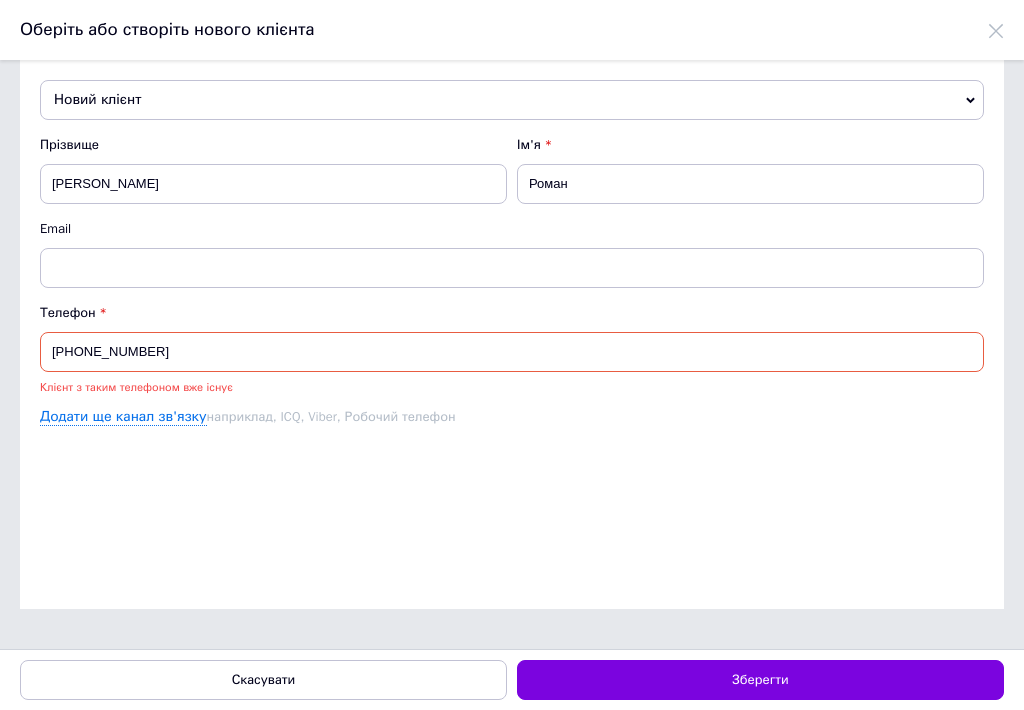 drag, startPoint x: 159, startPoint y: 353, endPoint x: 60, endPoint y: 356, distance: 99.04544 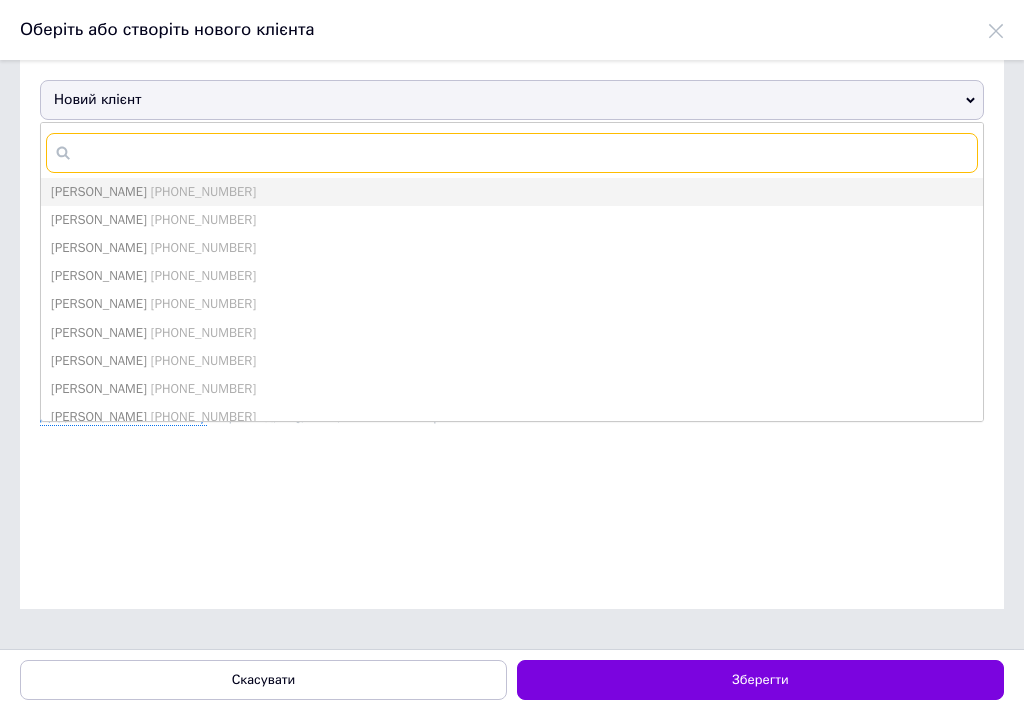 paste on "380986187339" 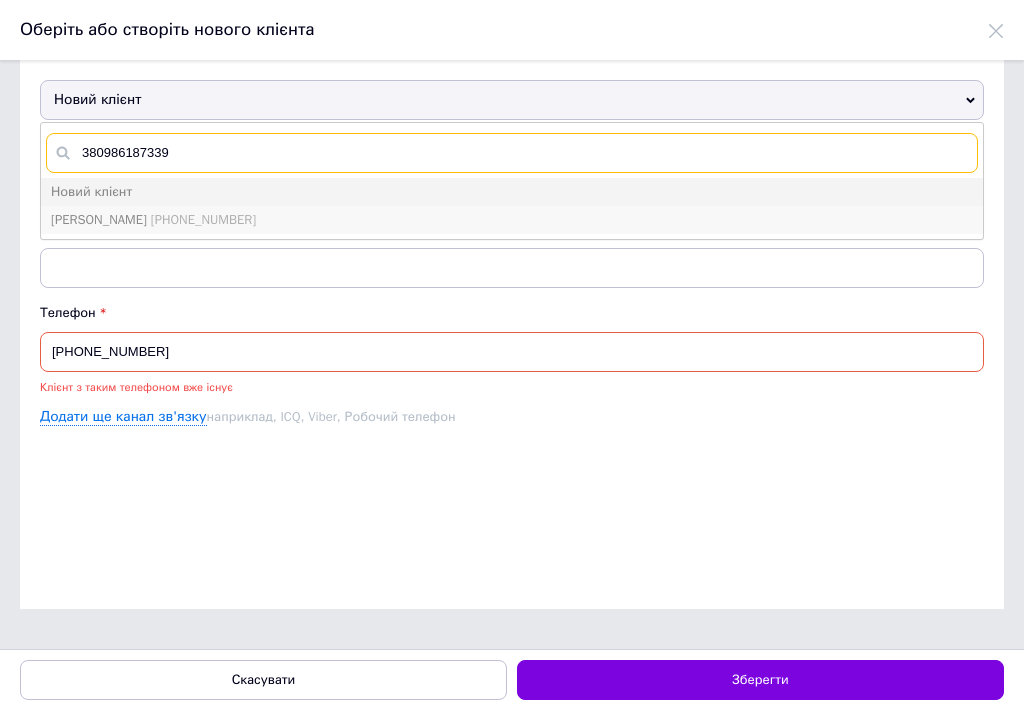 type on "380986187339" 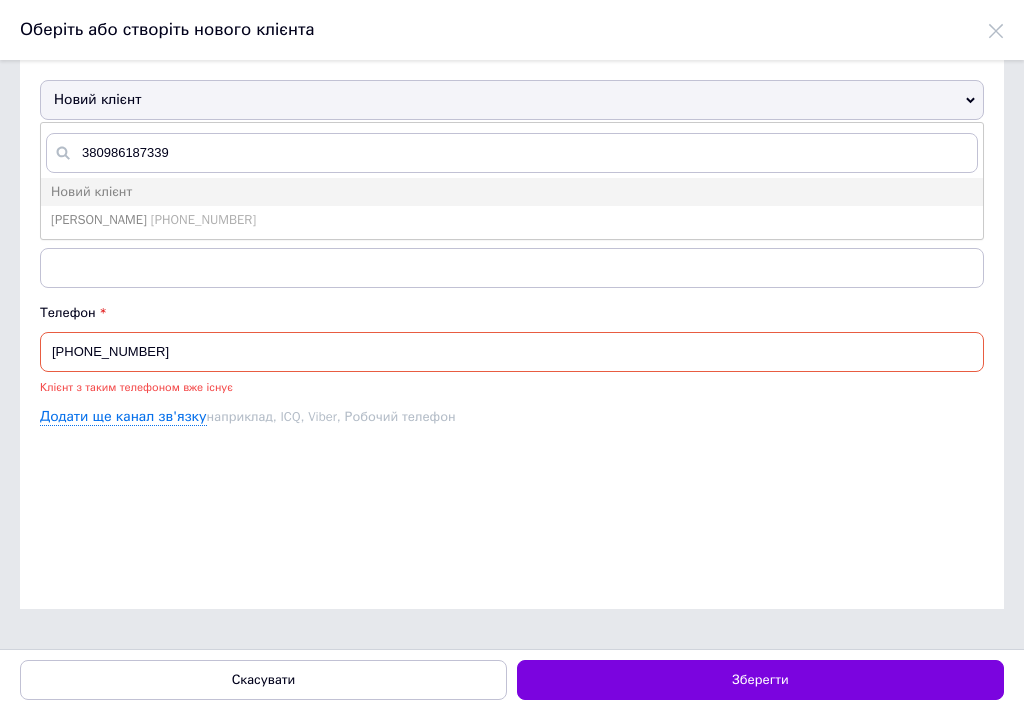 click on "[PERSON_NAME]" at bounding box center (99, 219) 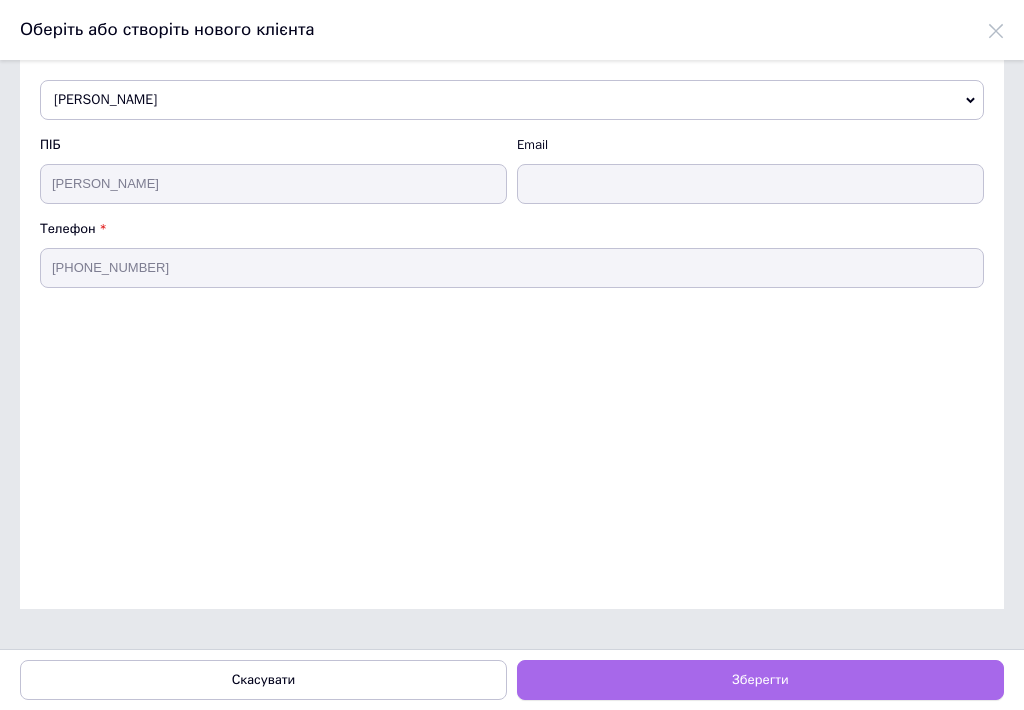 click on "Зберегти" at bounding box center (760, 680) 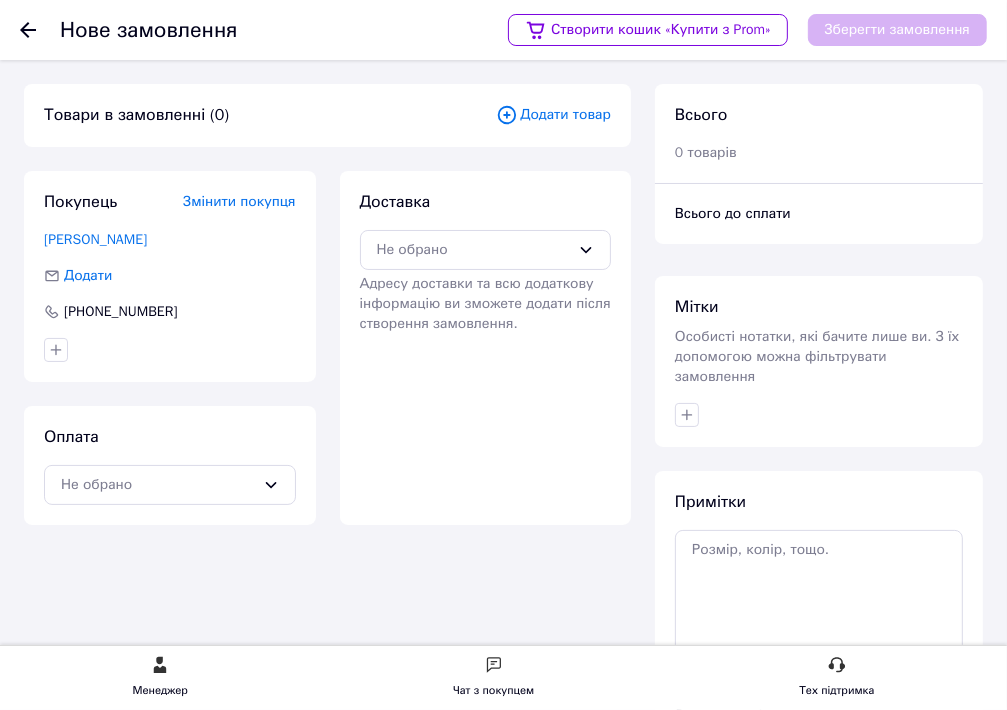 click on "Додати товар" at bounding box center [553, 115] 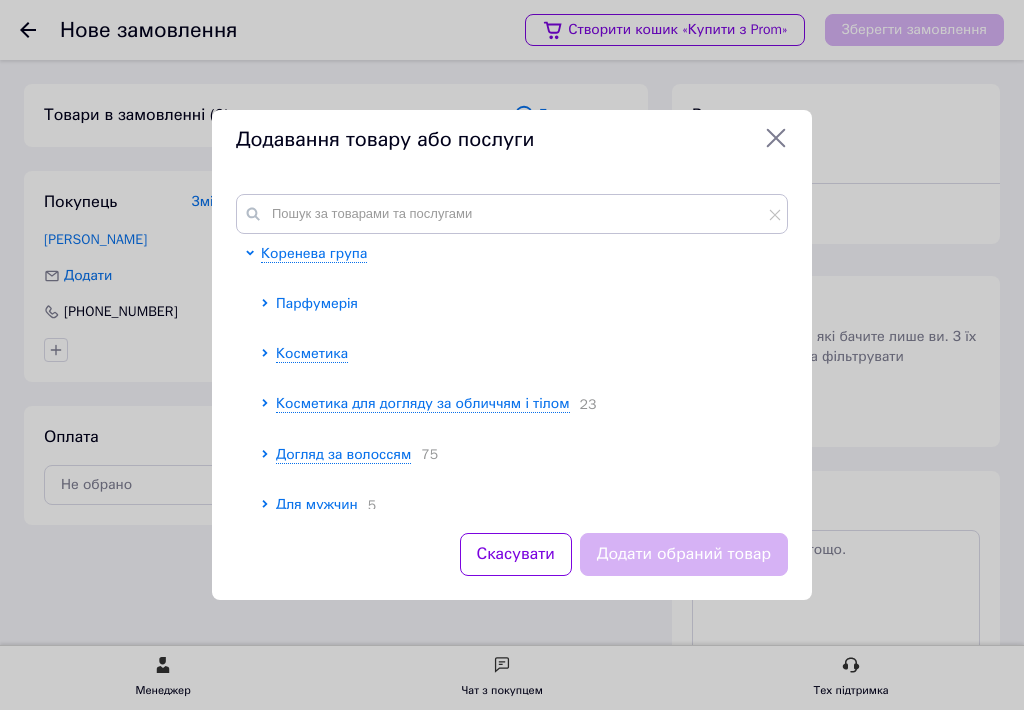 click on "Парфумерія" at bounding box center [317, 303] 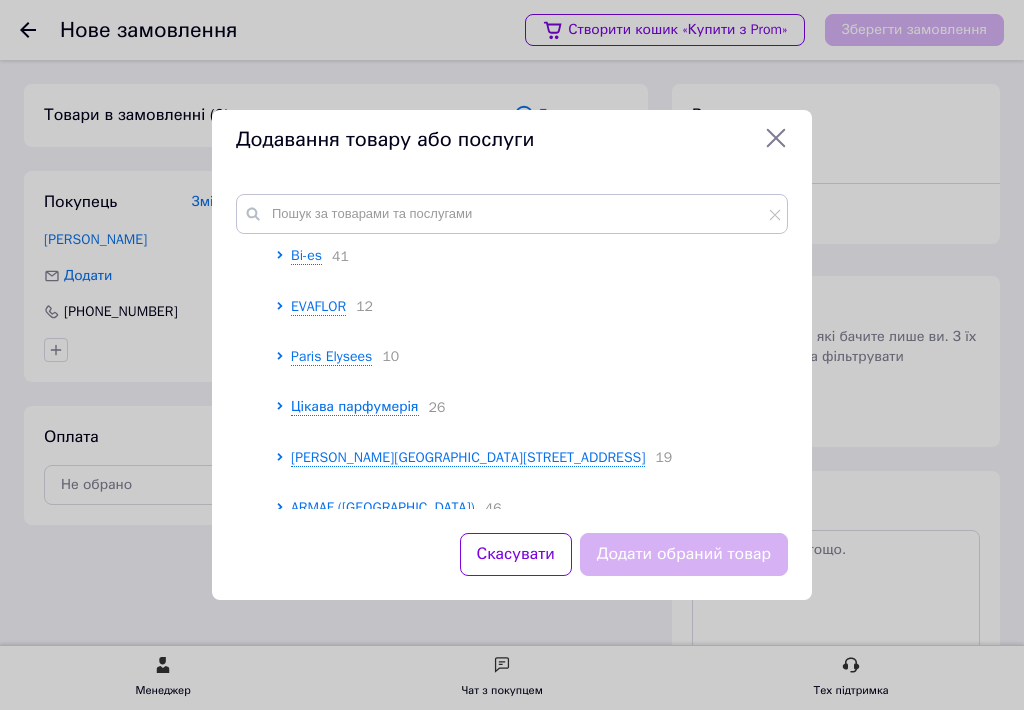 scroll, scrollTop: 400, scrollLeft: 0, axis: vertical 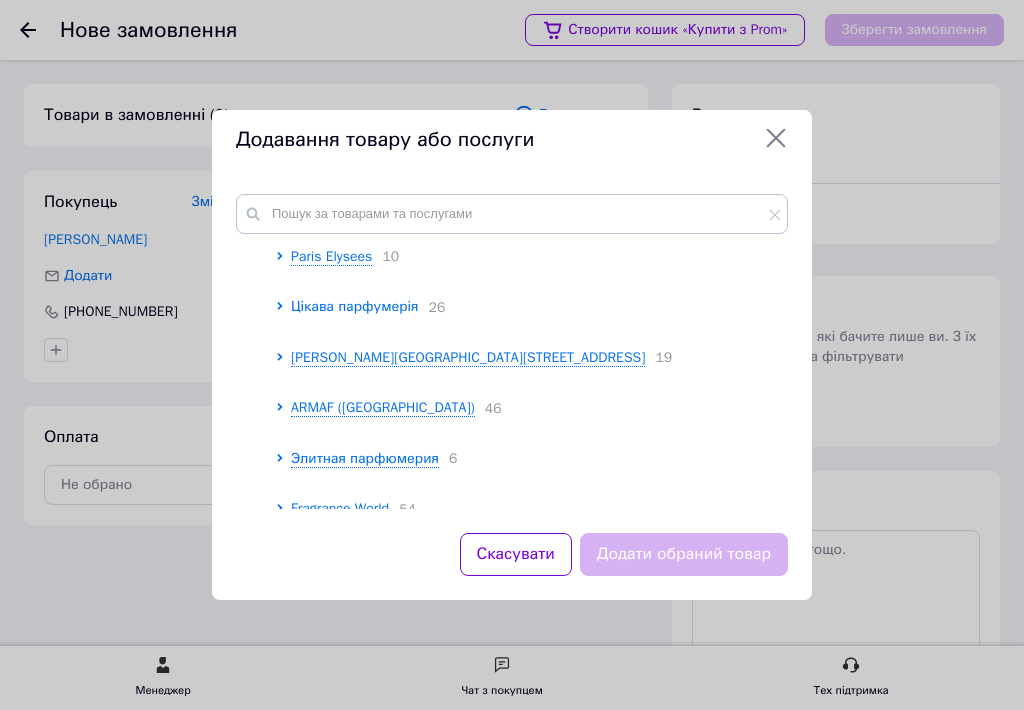 click on "Цікава парфумерія" at bounding box center (355, 306) 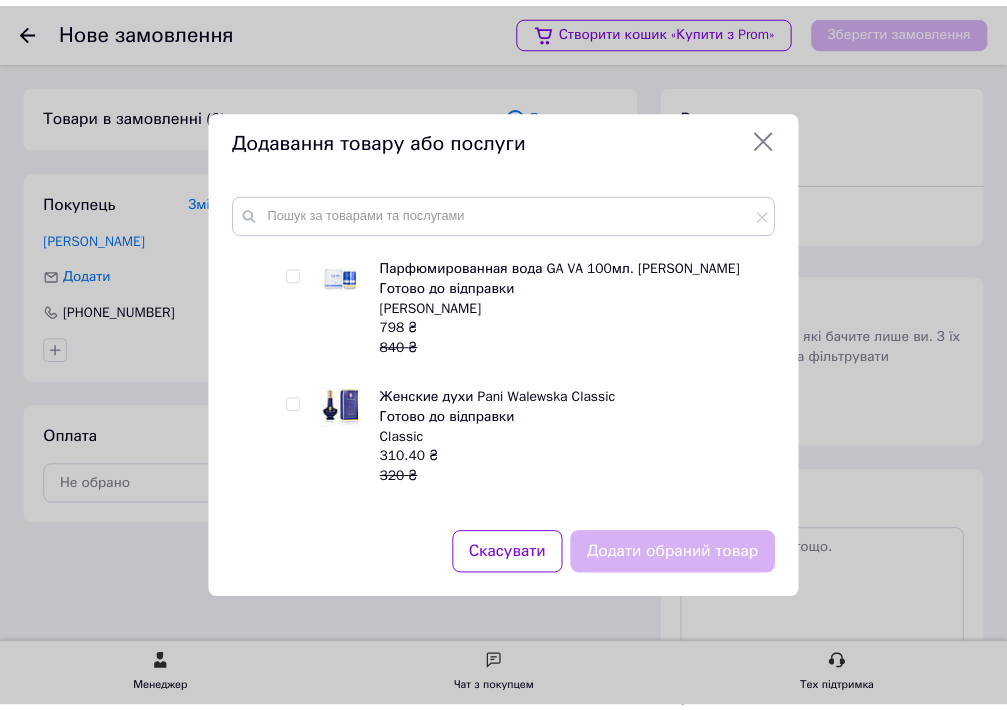 scroll, scrollTop: 2900, scrollLeft: 0, axis: vertical 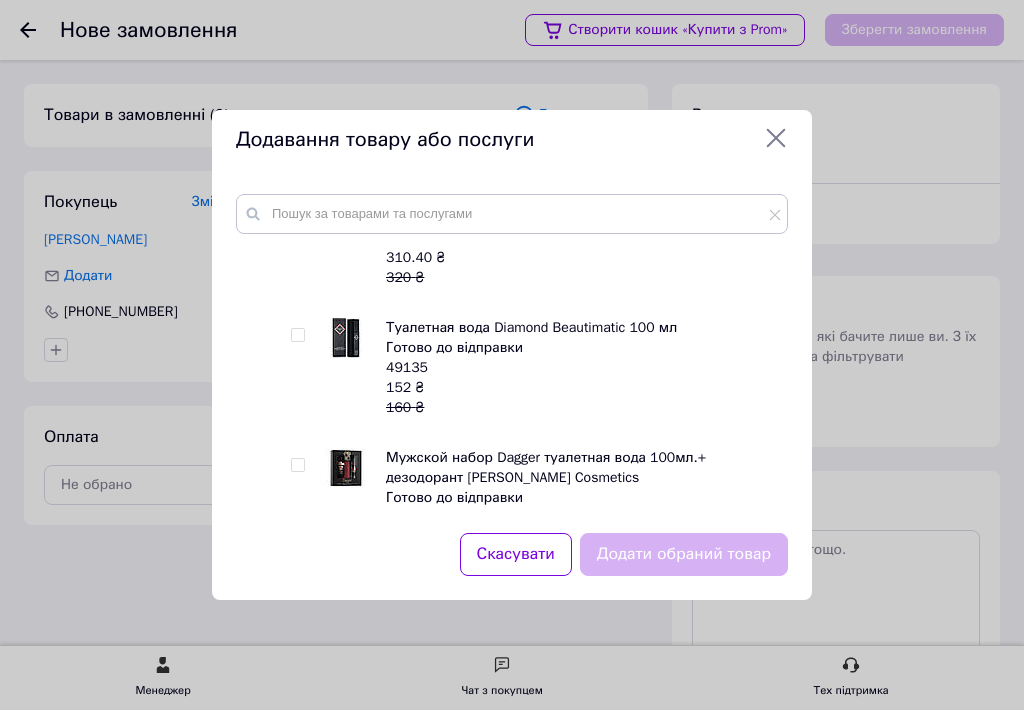 click at bounding box center [297, 465] 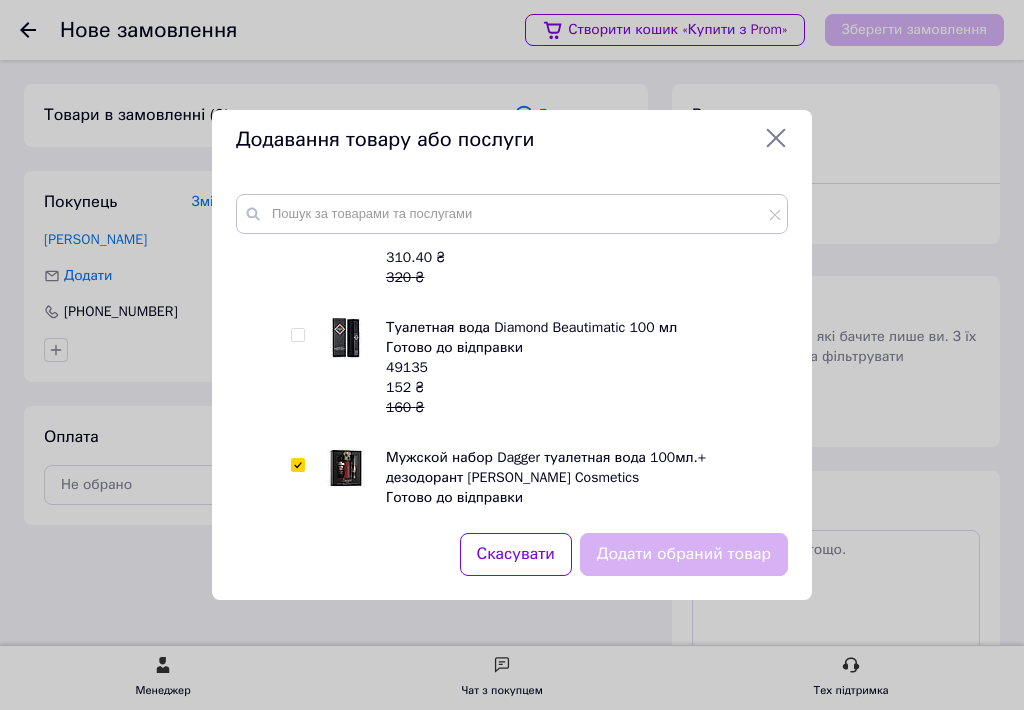 checkbox on "true" 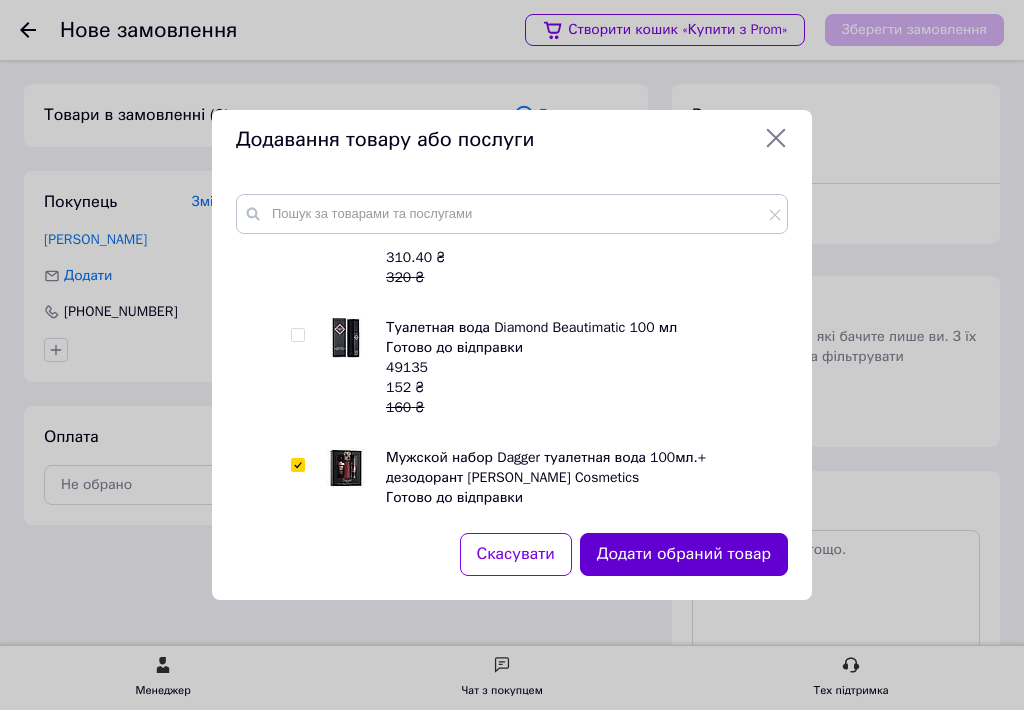click on "Додати обраний товар" at bounding box center (684, 554) 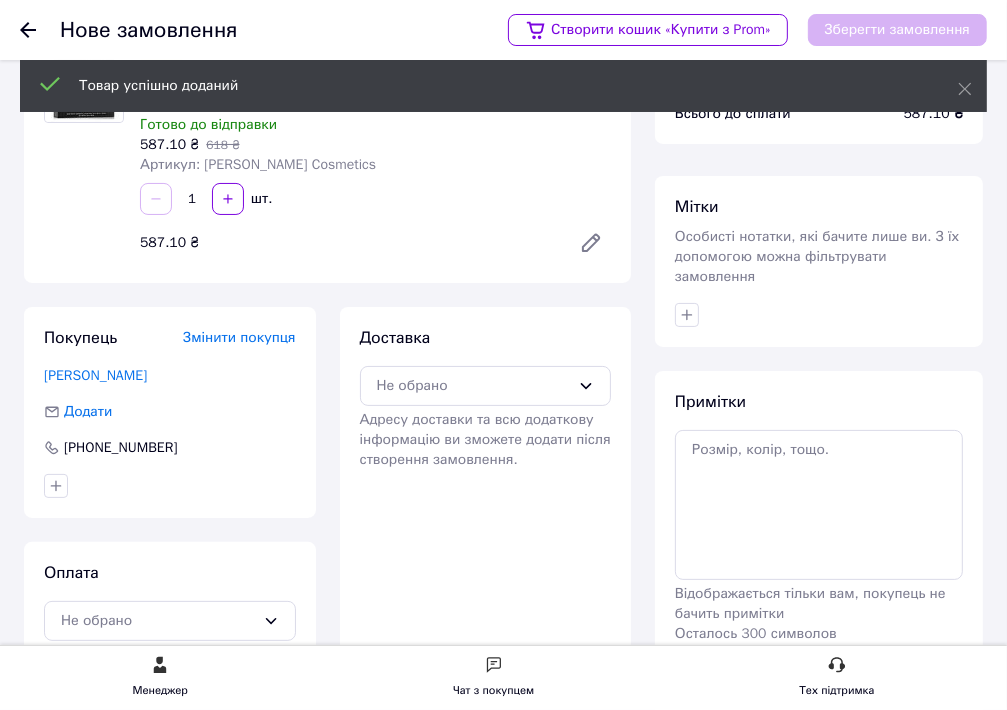 scroll, scrollTop: 178, scrollLeft: 0, axis: vertical 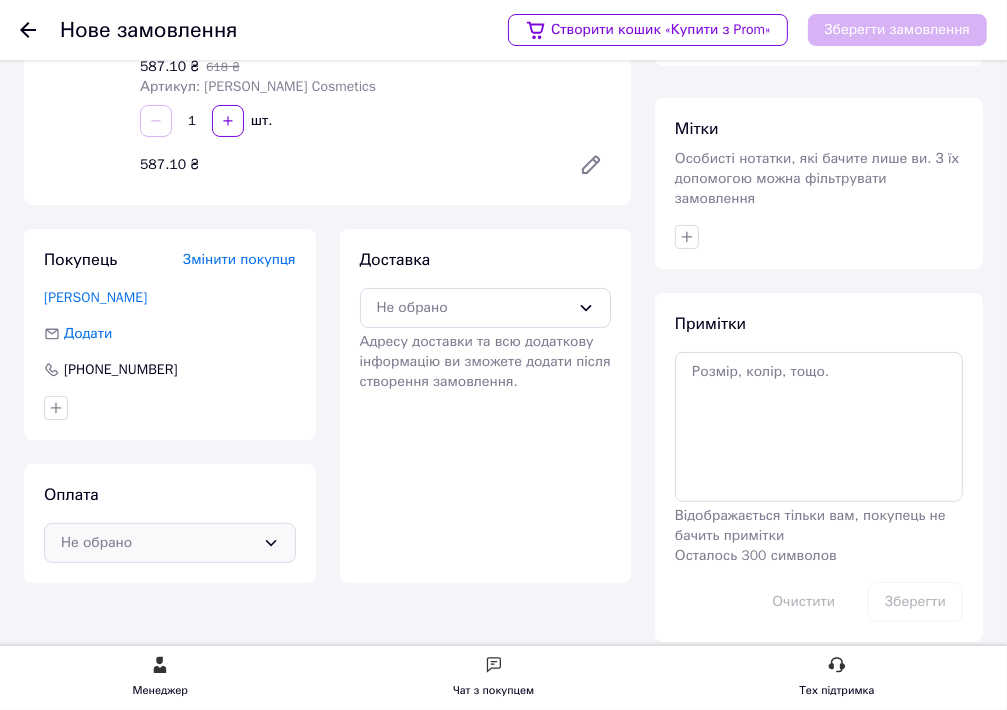 click 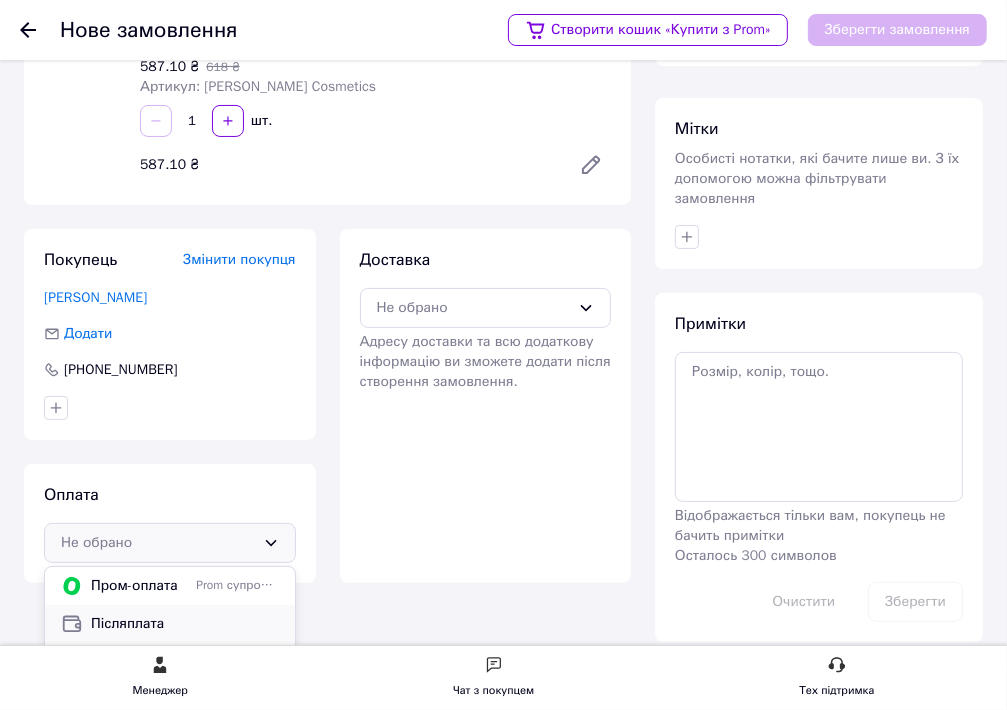 click on "Післяплата" at bounding box center (185, 624) 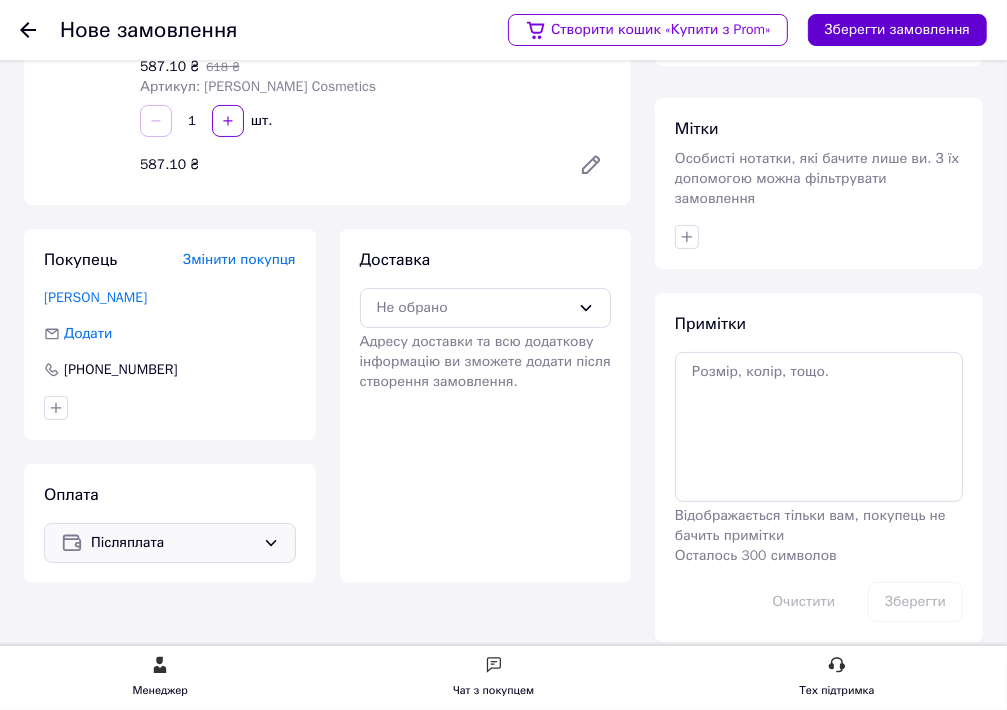 click on "Зберегти замовлення" at bounding box center [897, 30] 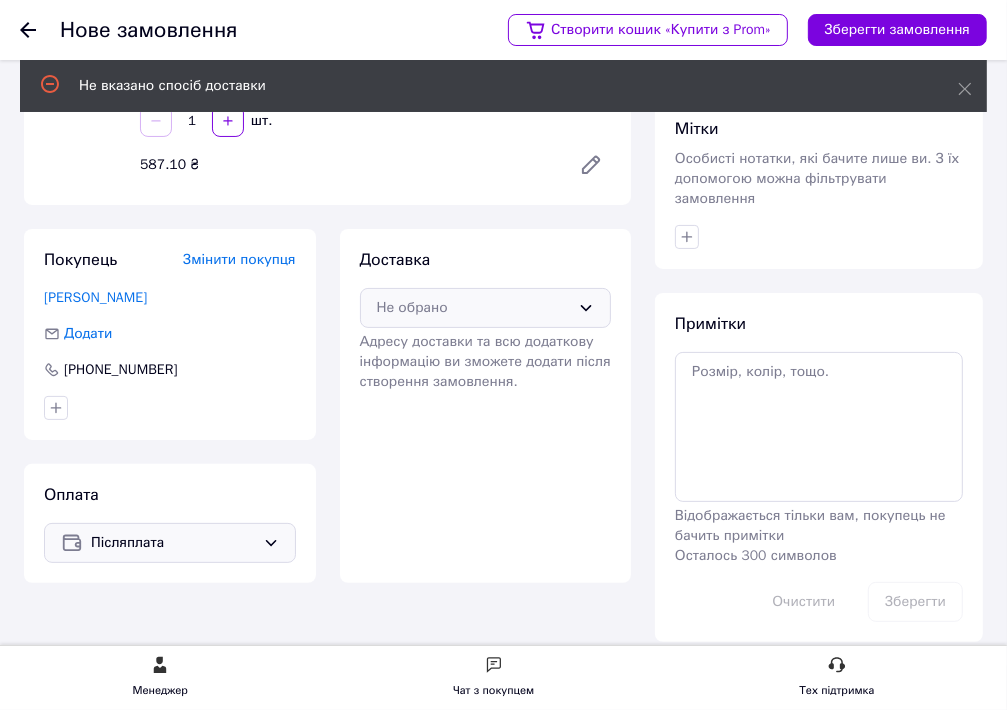 click 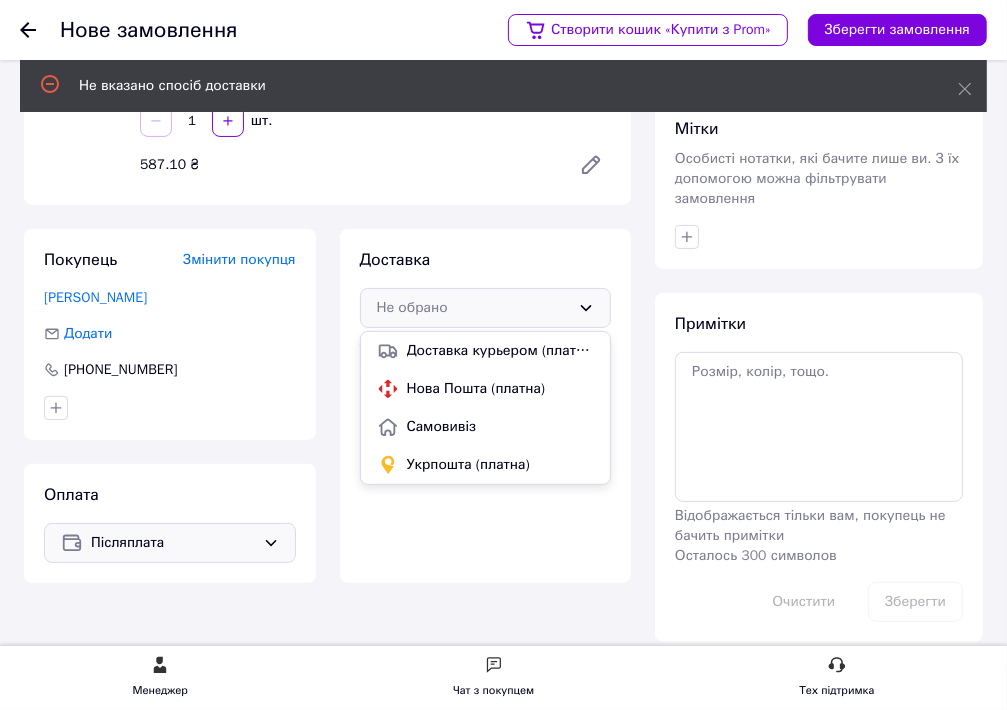 drag, startPoint x: 468, startPoint y: 388, endPoint x: 468, endPoint y: 369, distance: 19 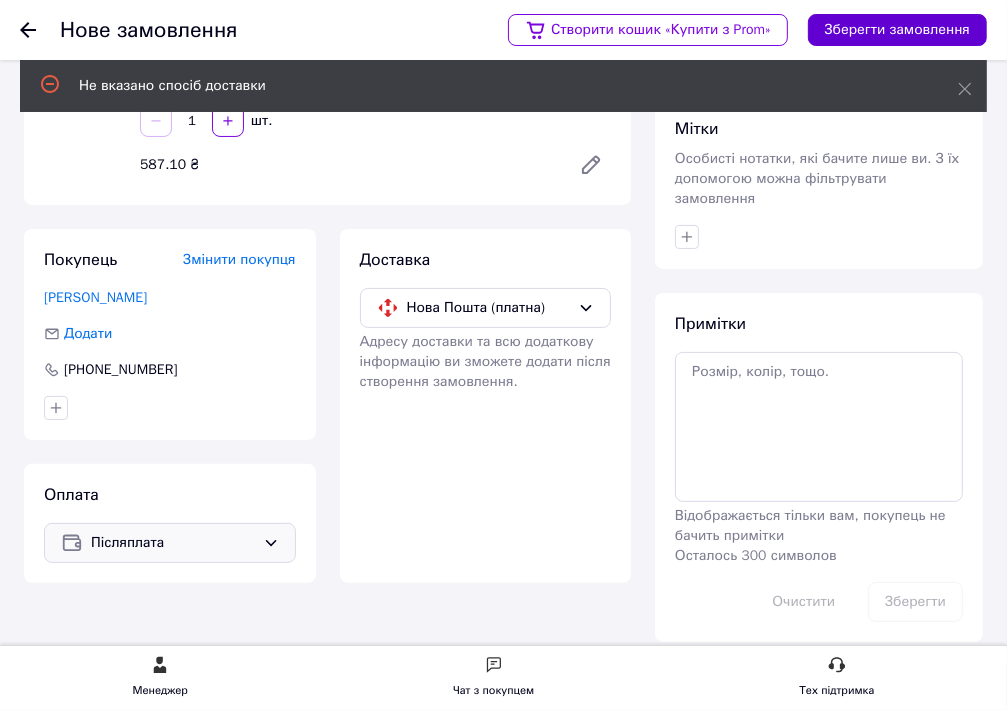click on "Зберегти замовлення" at bounding box center (897, 30) 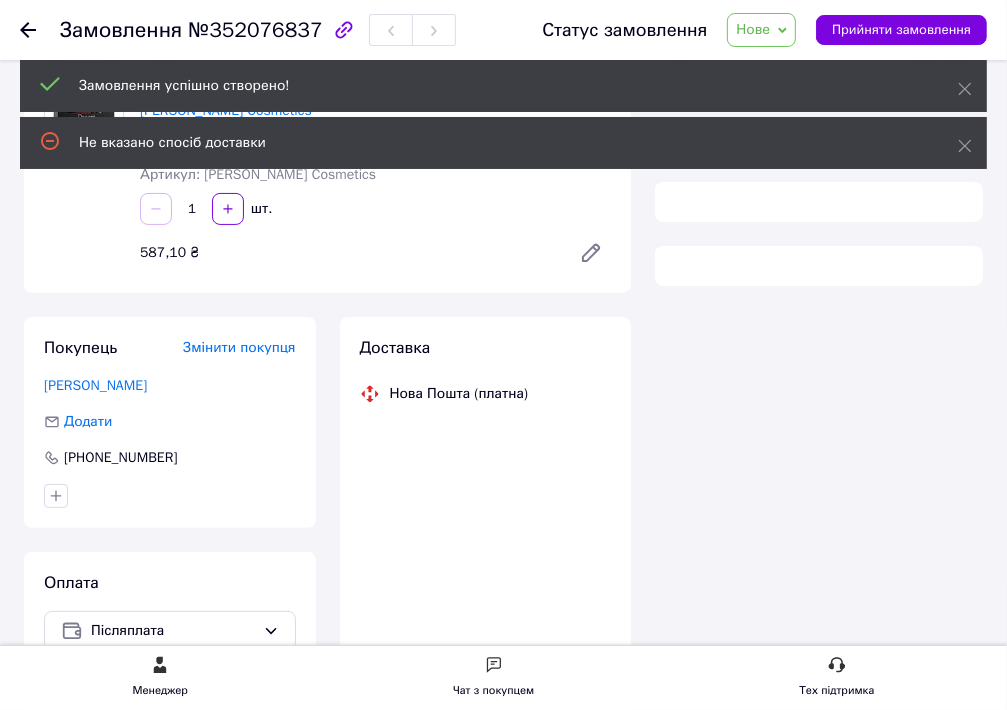 scroll, scrollTop: 293, scrollLeft: 0, axis: vertical 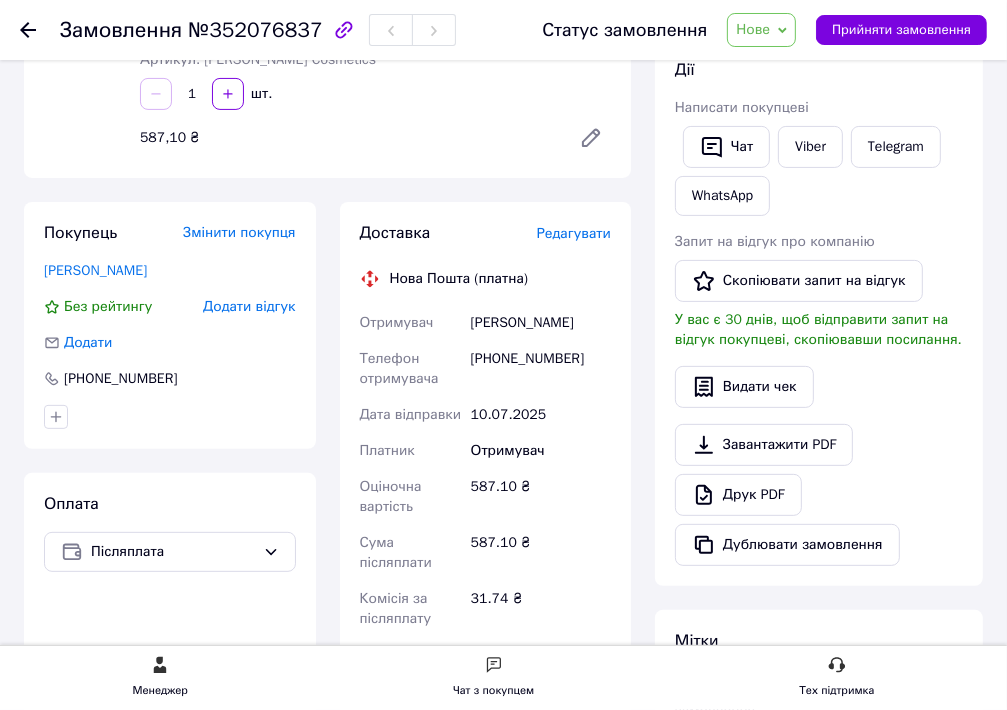 click on "Редагувати" at bounding box center (574, 233) 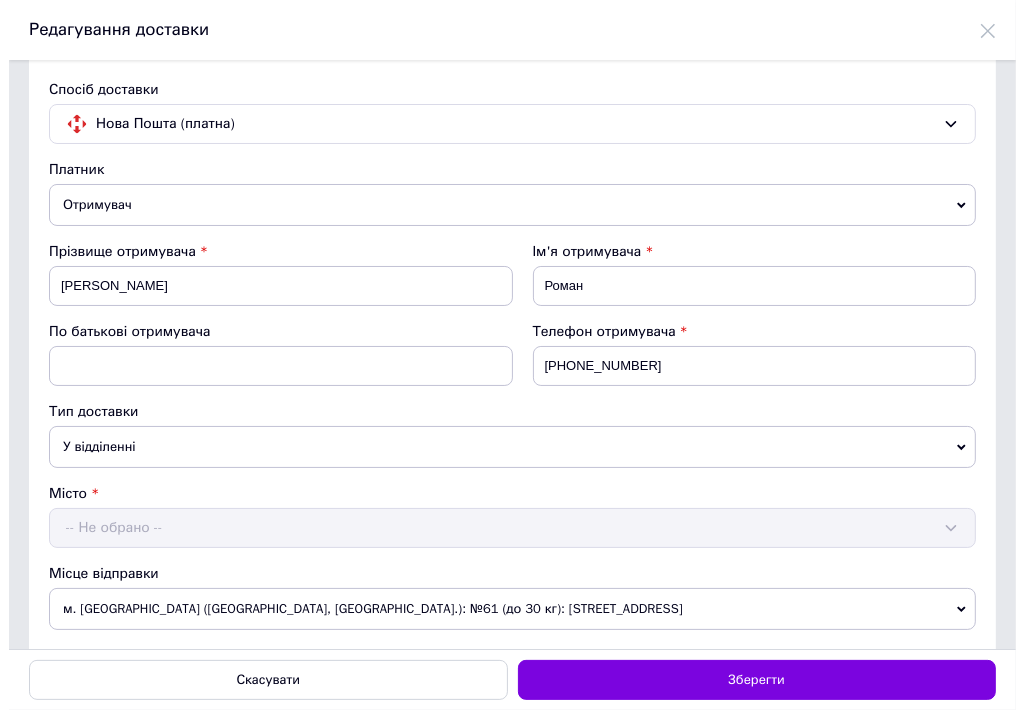 scroll, scrollTop: 0, scrollLeft: 0, axis: both 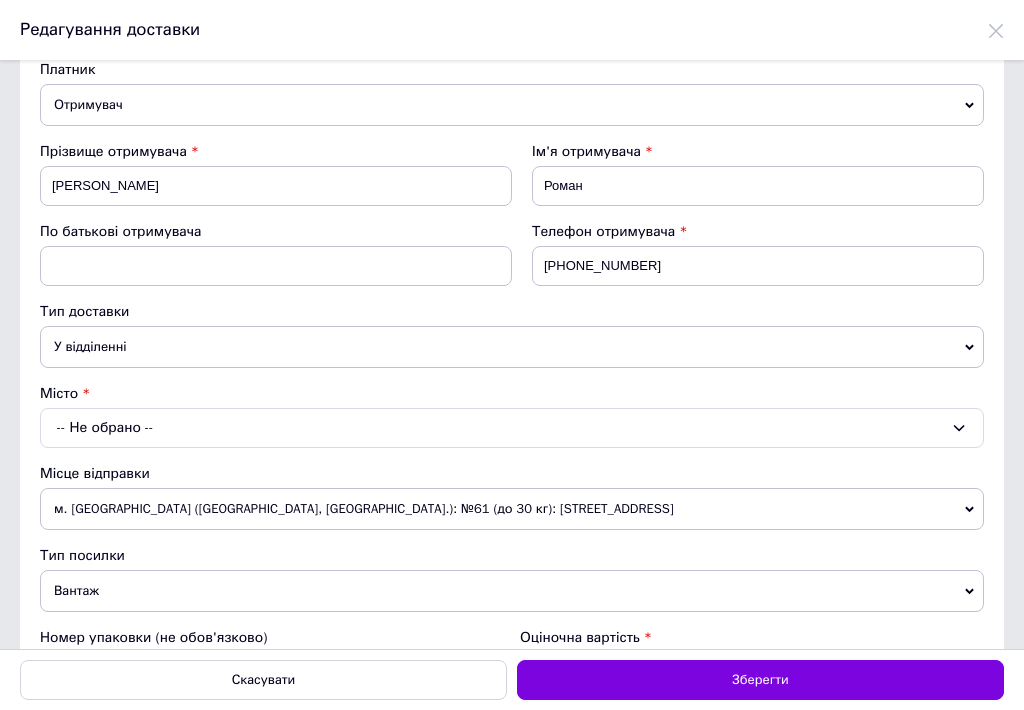 click on "-- Не обрано --" at bounding box center (512, 428) 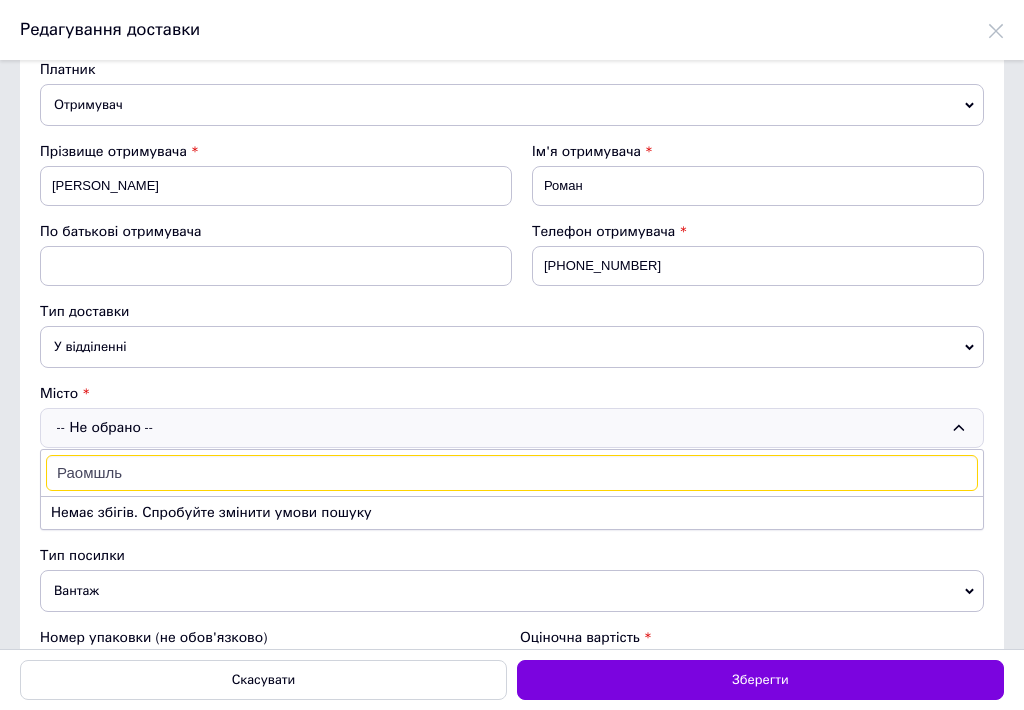 drag, startPoint x: 82, startPoint y: 472, endPoint x: 72, endPoint y: 467, distance: 11.18034 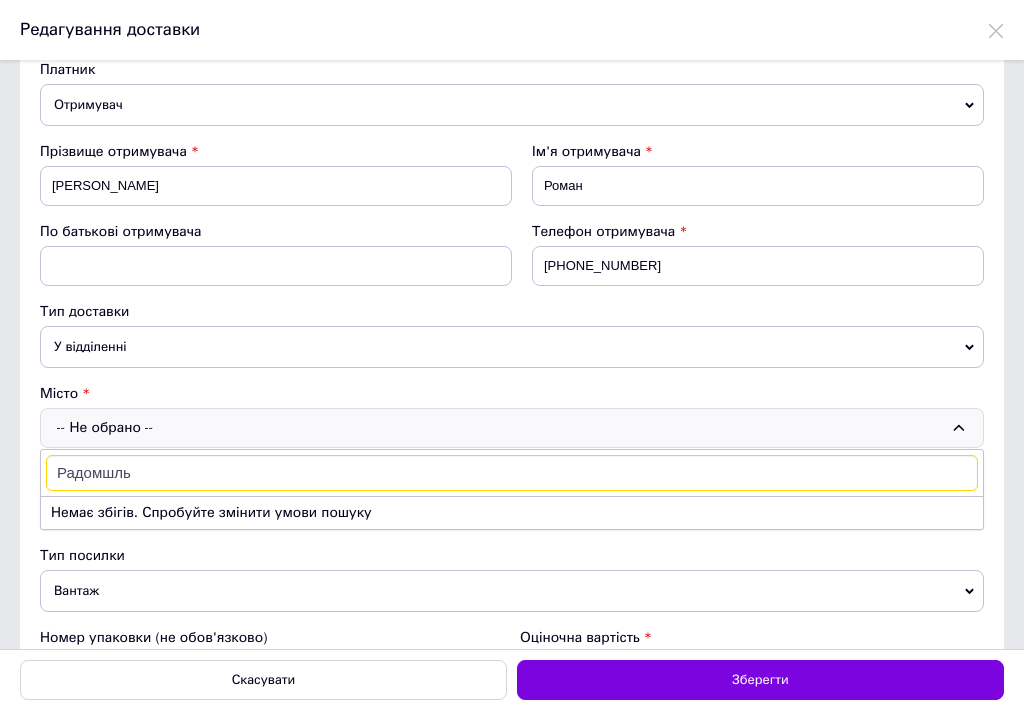 click on "Радомшль" at bounding box center [512, 473] 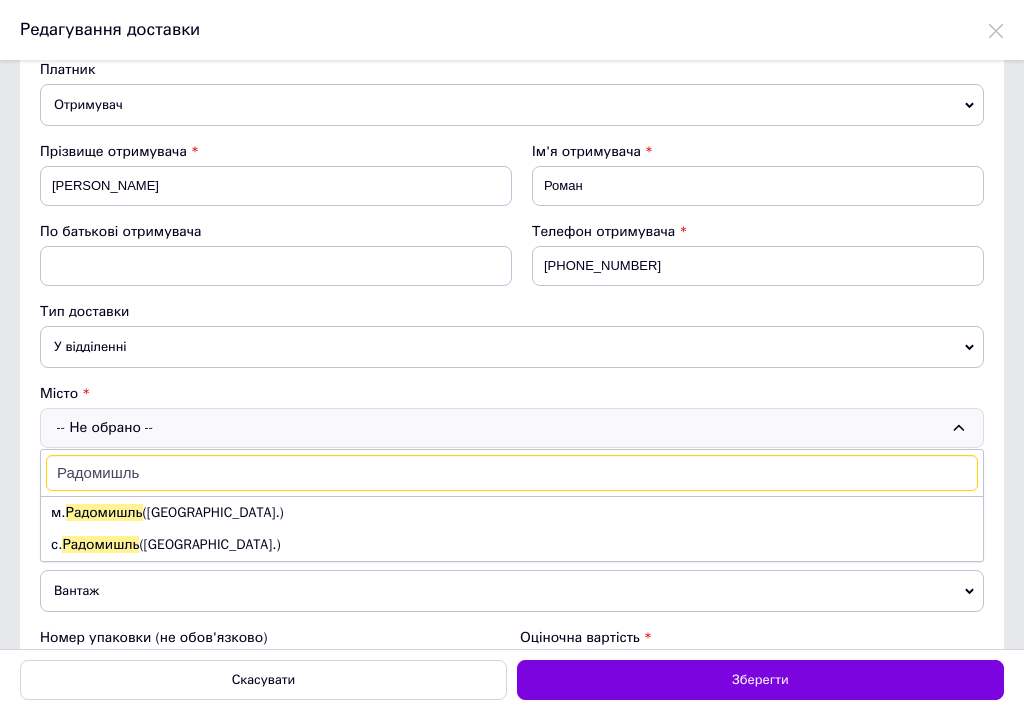 click on "Радомишль" at bounding box center (512, 473) 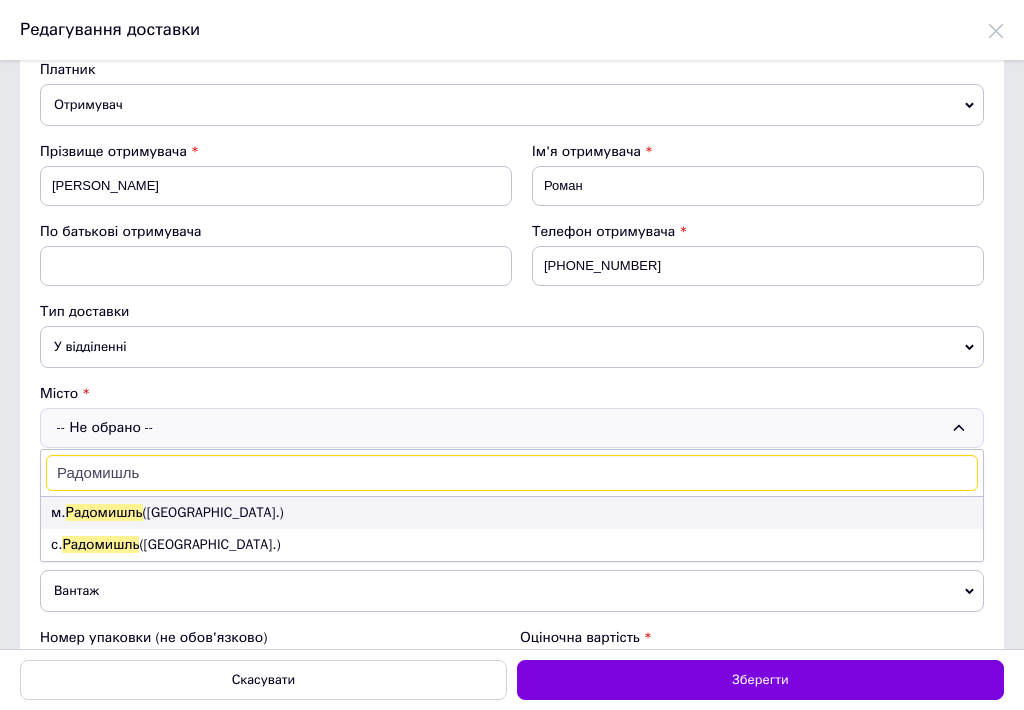 type on "Радомишль" 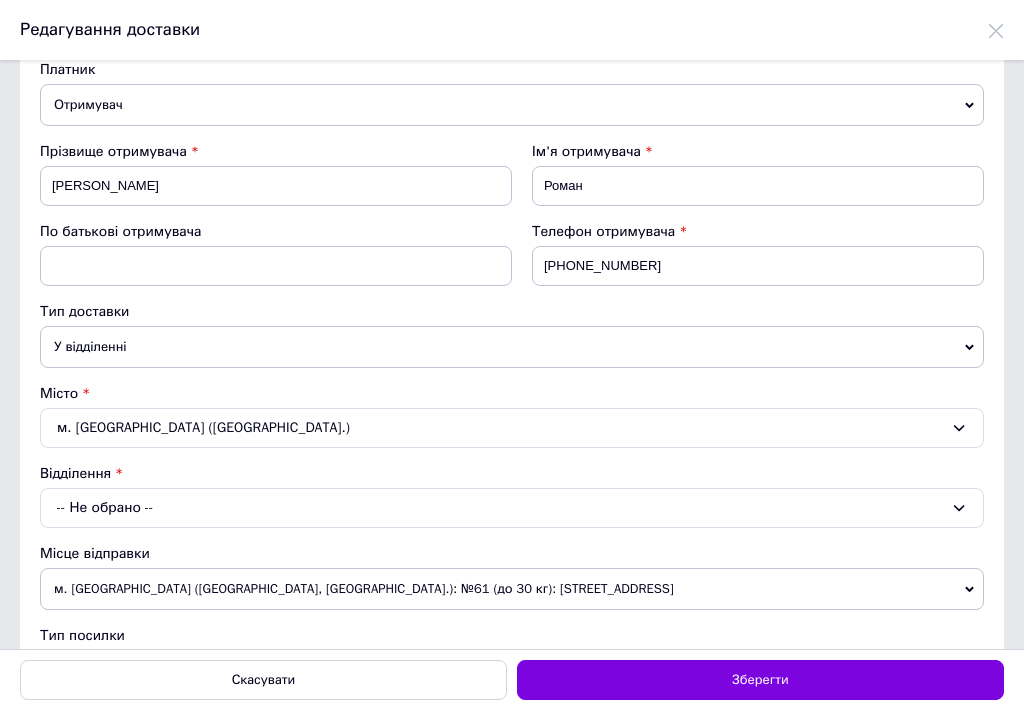 click on "-- Не обрано --" at bounding box center (512, 508) 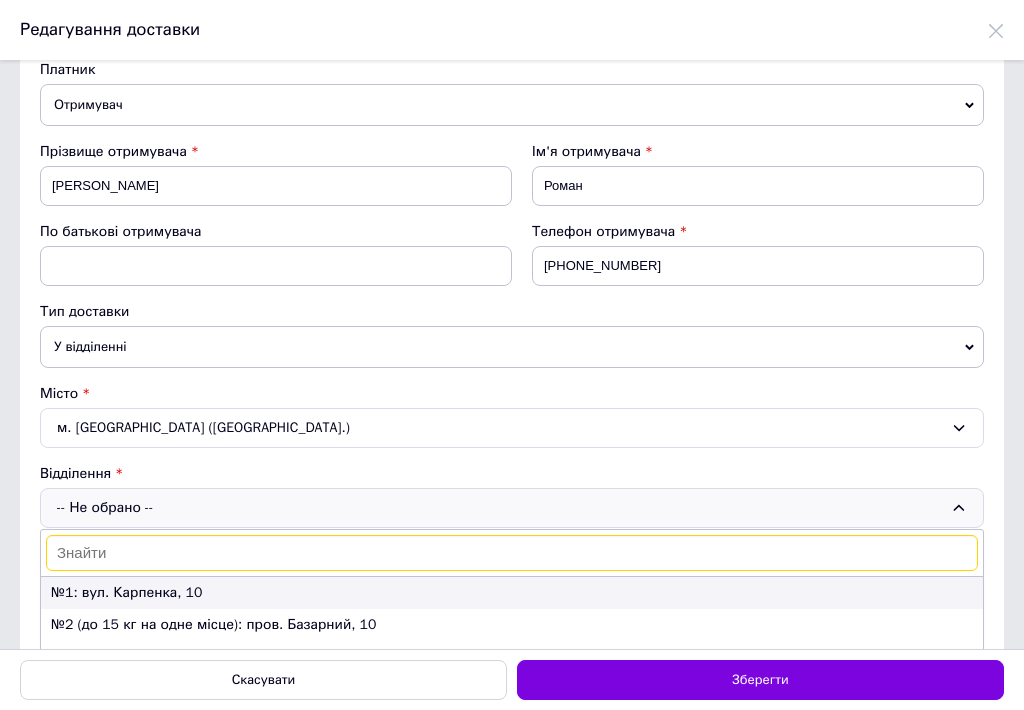 scroll, scrollTop: 300, scrollLeft: 0, axis: vertical 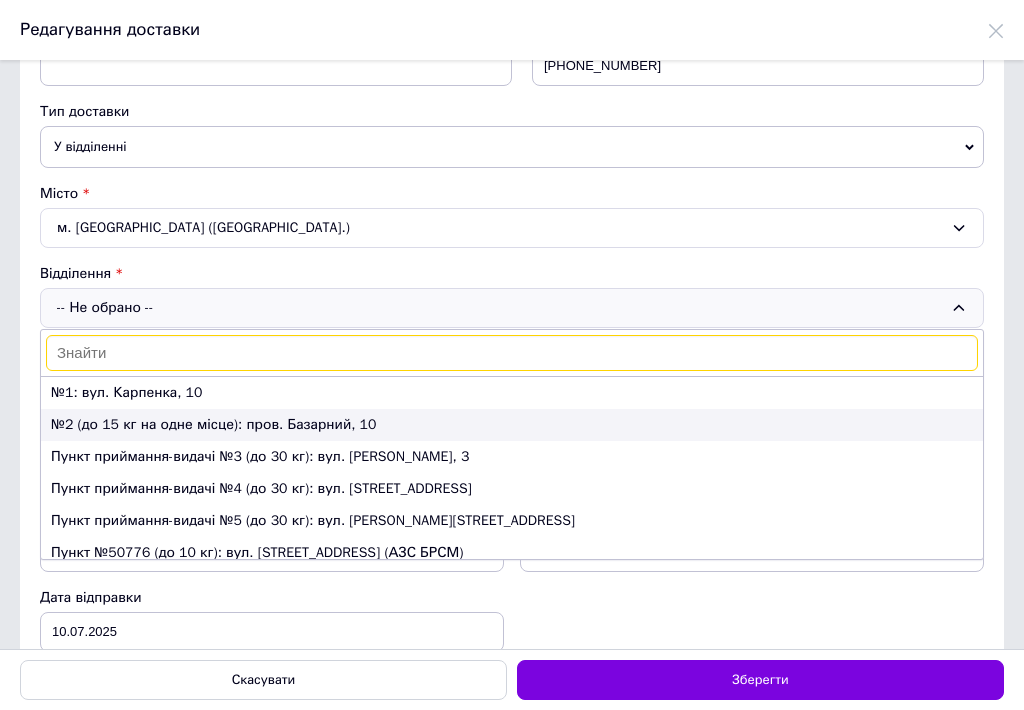 click on "№2 (до 15 кг на одне місце): пров. Базарний, 10" at bounding box center [512, 425] 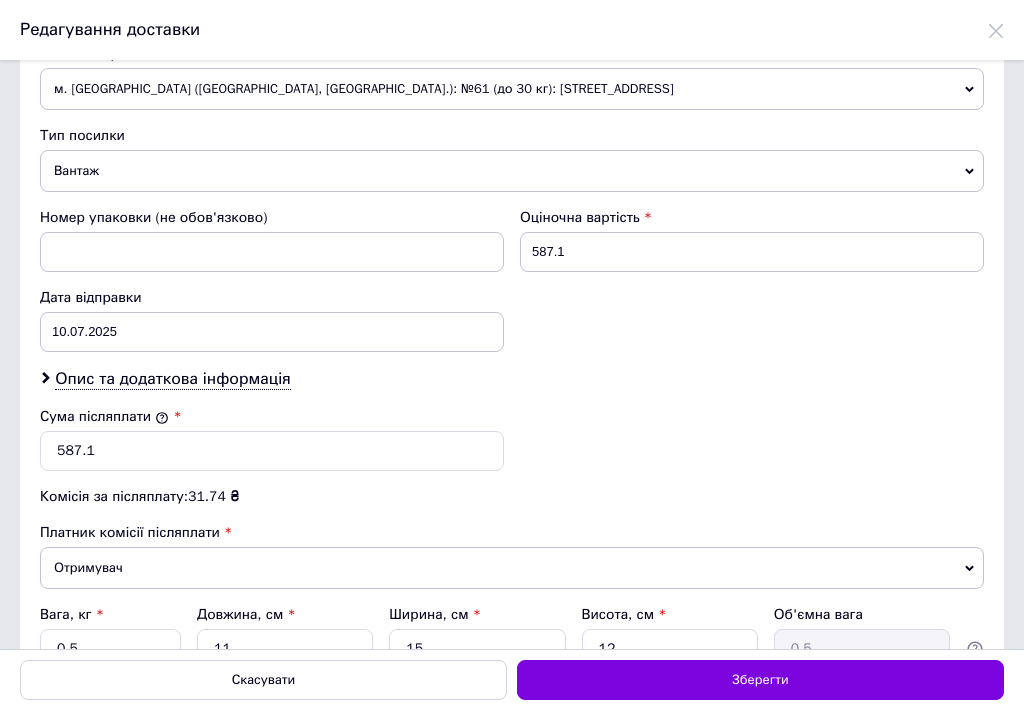 scroll, scrollTop: 689, scrollLeft: 0, axis: vertical 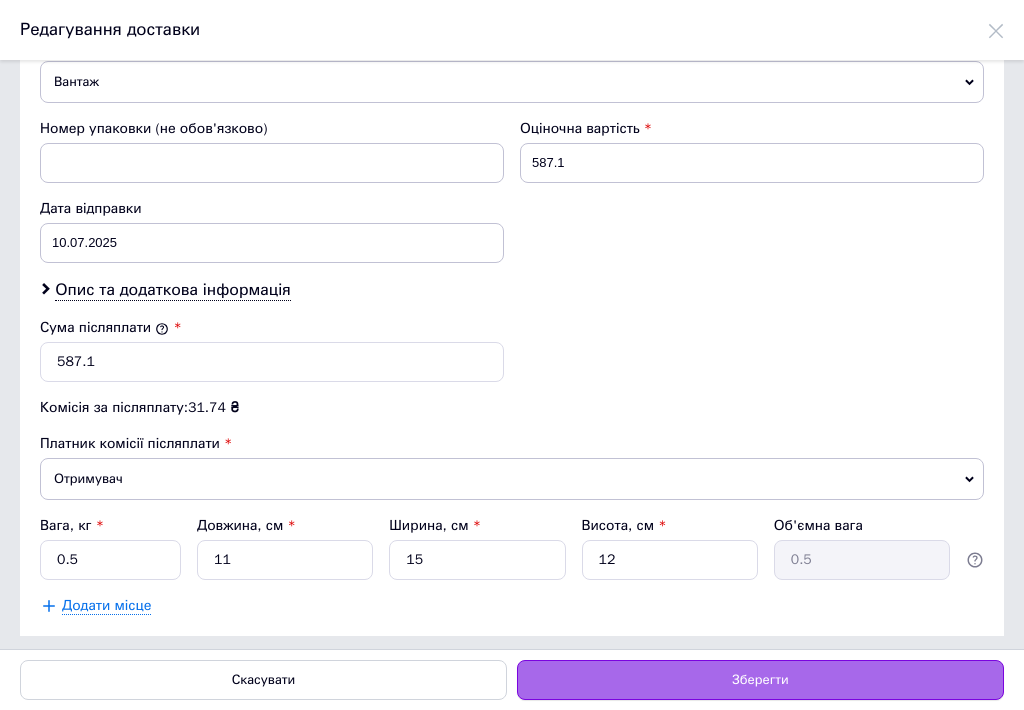 click on "Зберегти" at bounding box center (760, 680) 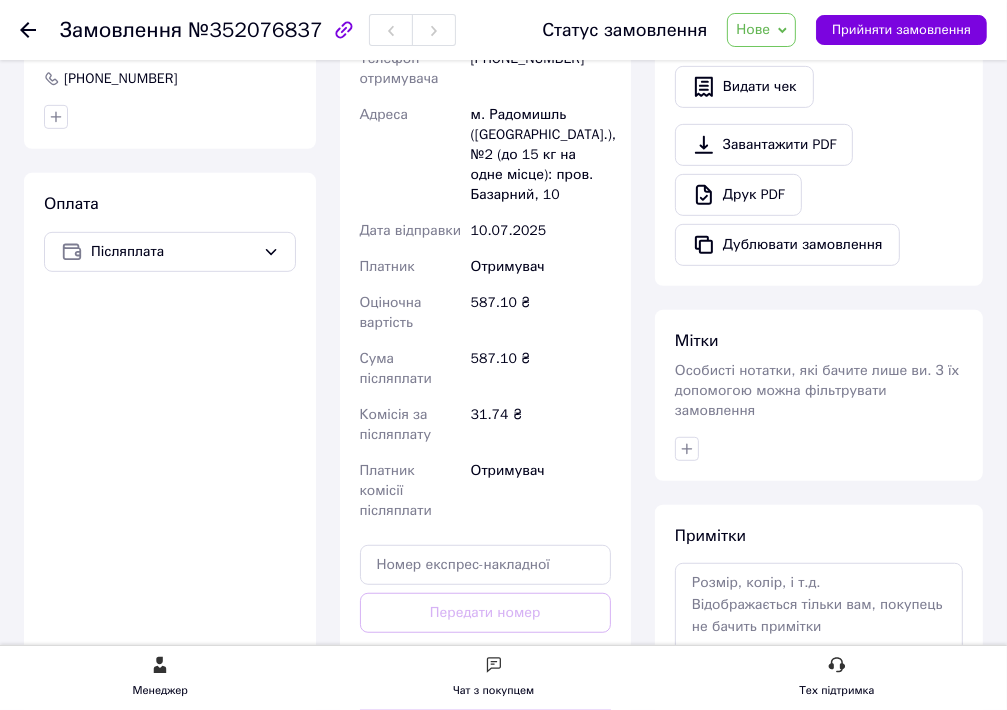 scroll, scrollTop: 393, scrollLeft: 0, axis: vertical 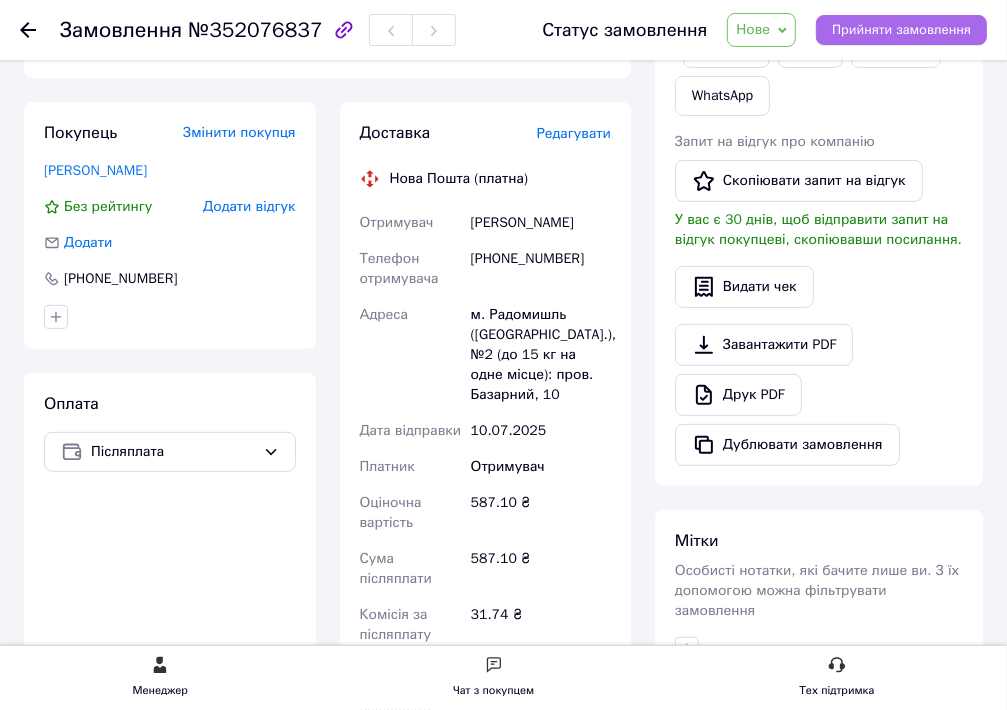 click on "Прийняти замовлення" at bounding box center (901, 30) 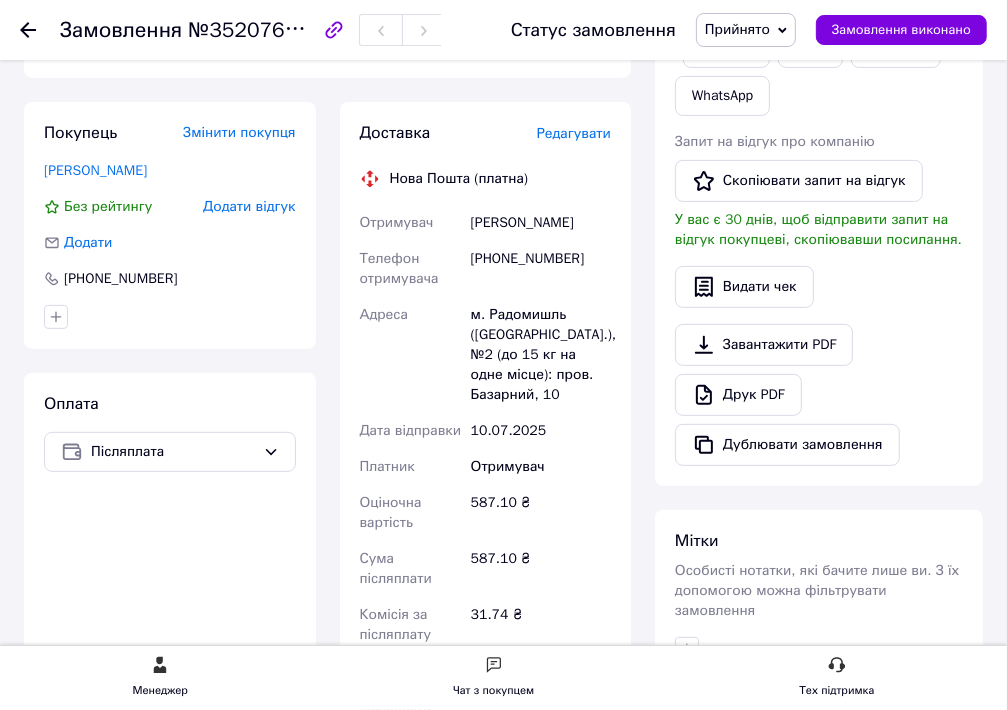 scroll, scrollTop: 693, scrollLeft: 0, axis: vertical 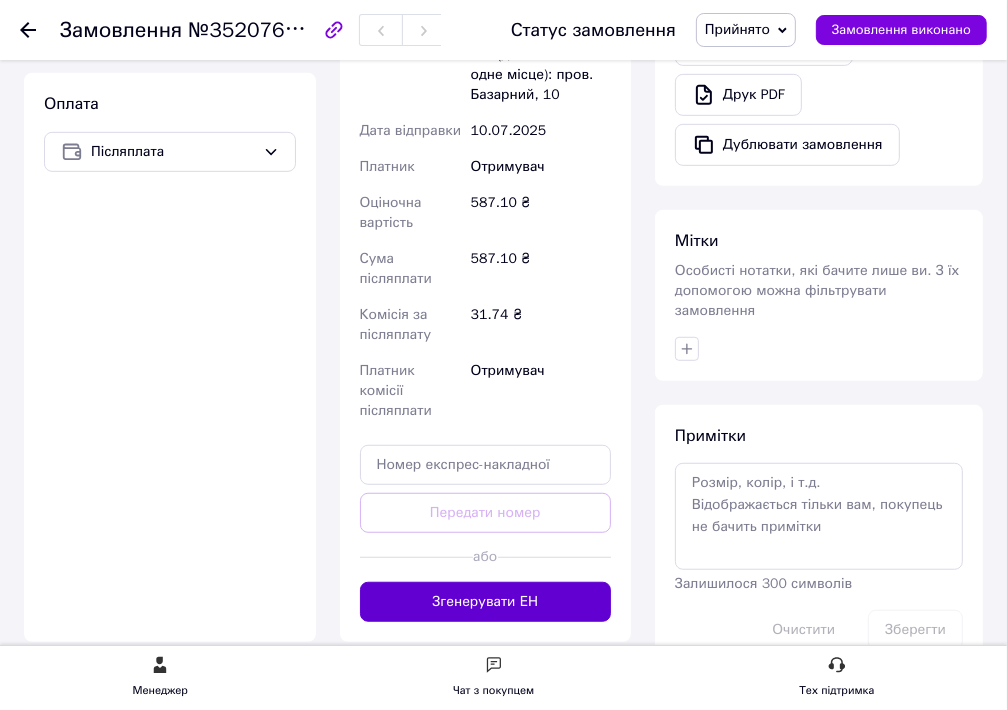 click on "Згенерувати ЕН" at bounding box center (486, 602) 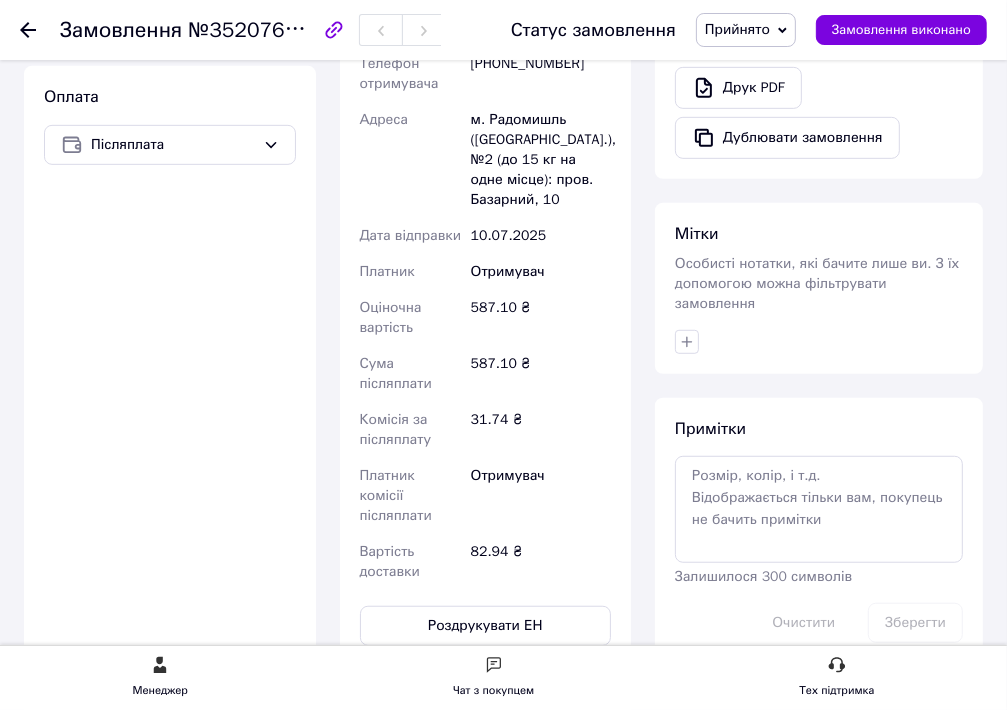 scroll, scrollTop: 1000, scrollLeft: 0, axis: vertical 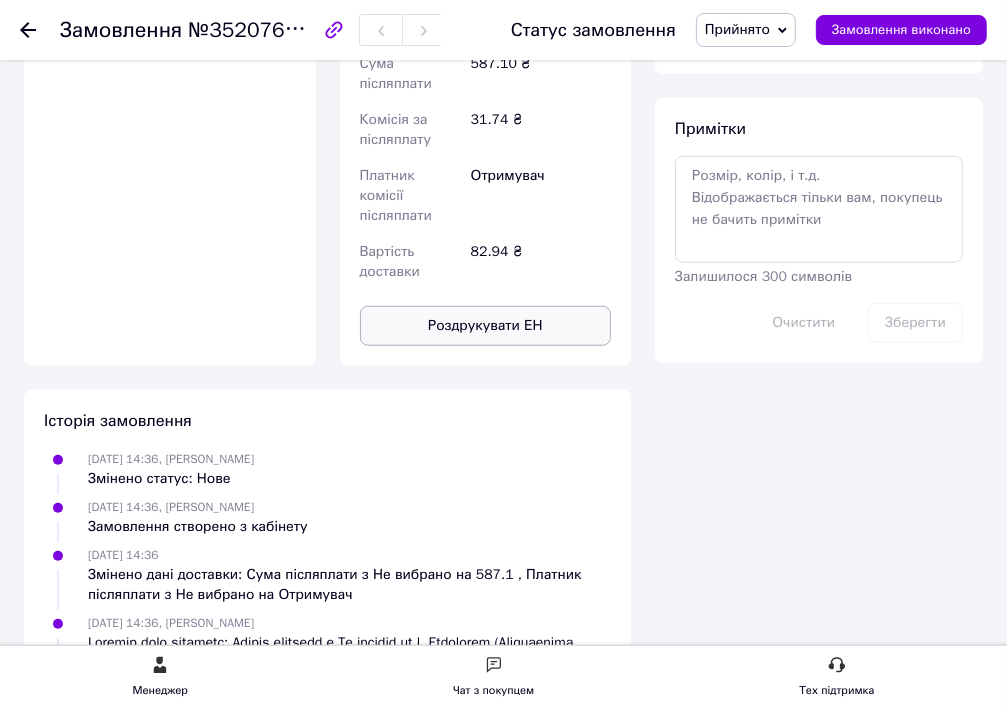 click on "Роздрукувати ЕН" at bounding box center (486, 326) 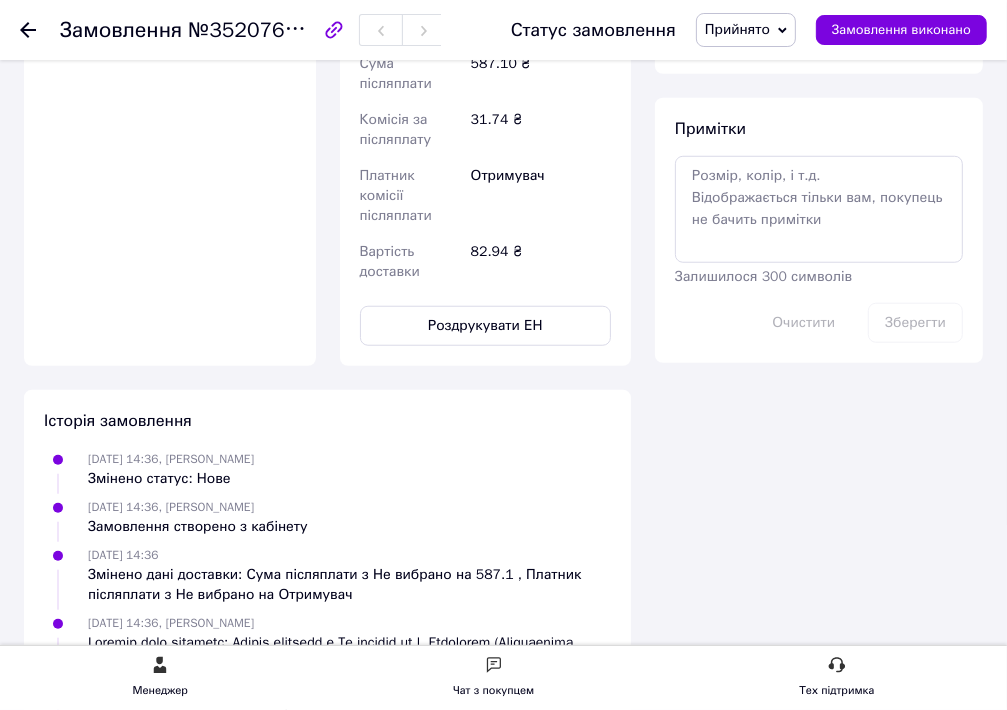 scroll, scrollTop: 700, scrollLeft: 0, axis: vertical 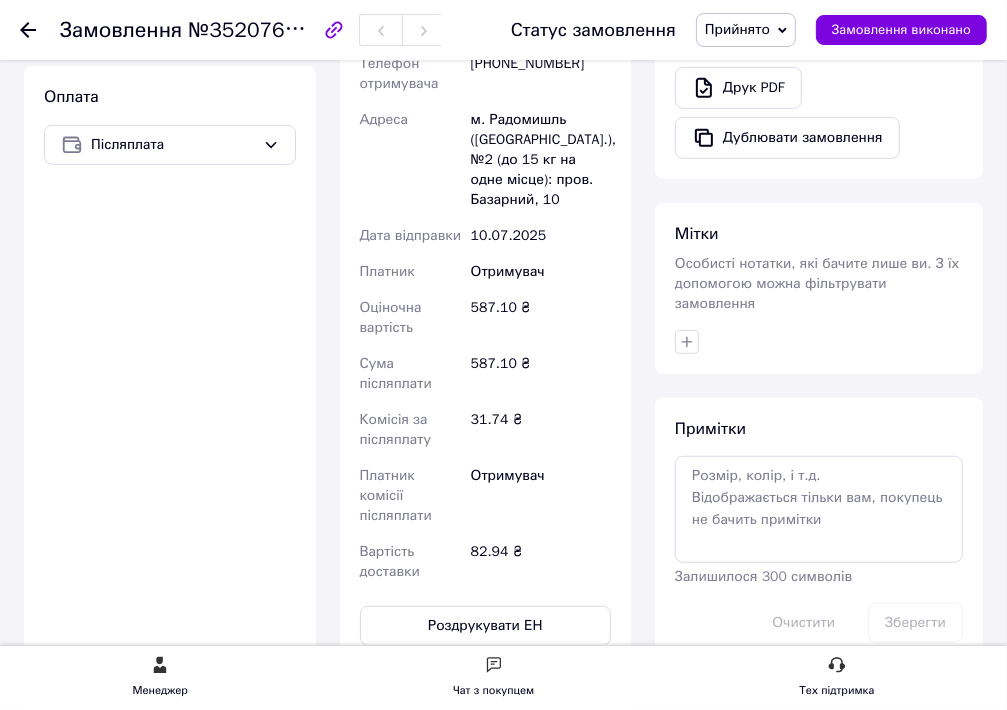 click 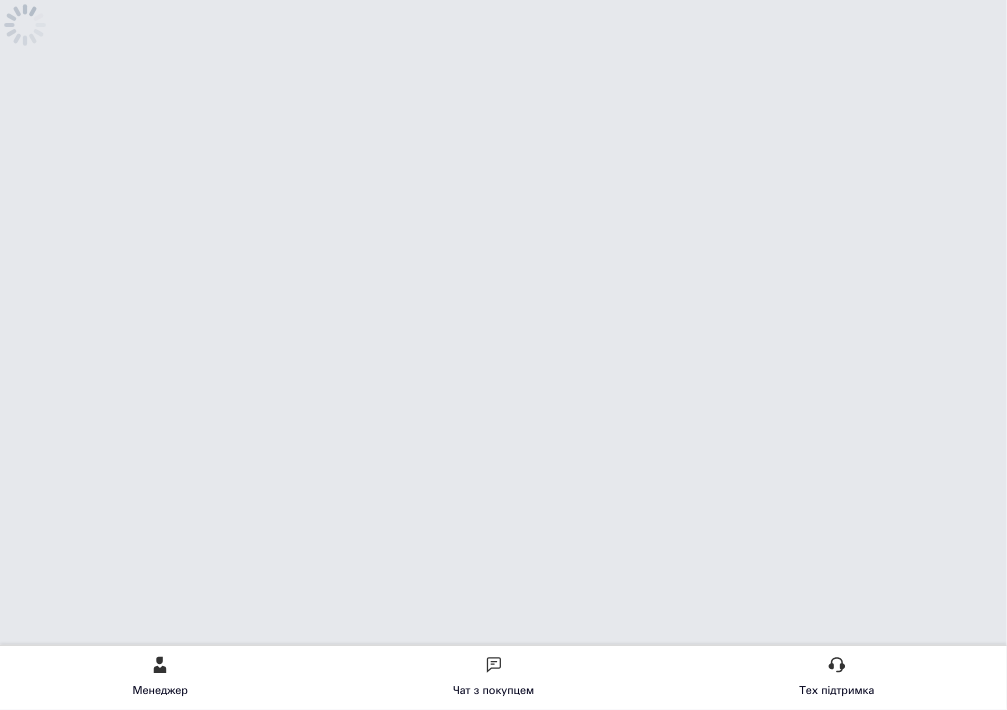 scroll, scrollTop: 0, scrollLeft: 0, axis: both 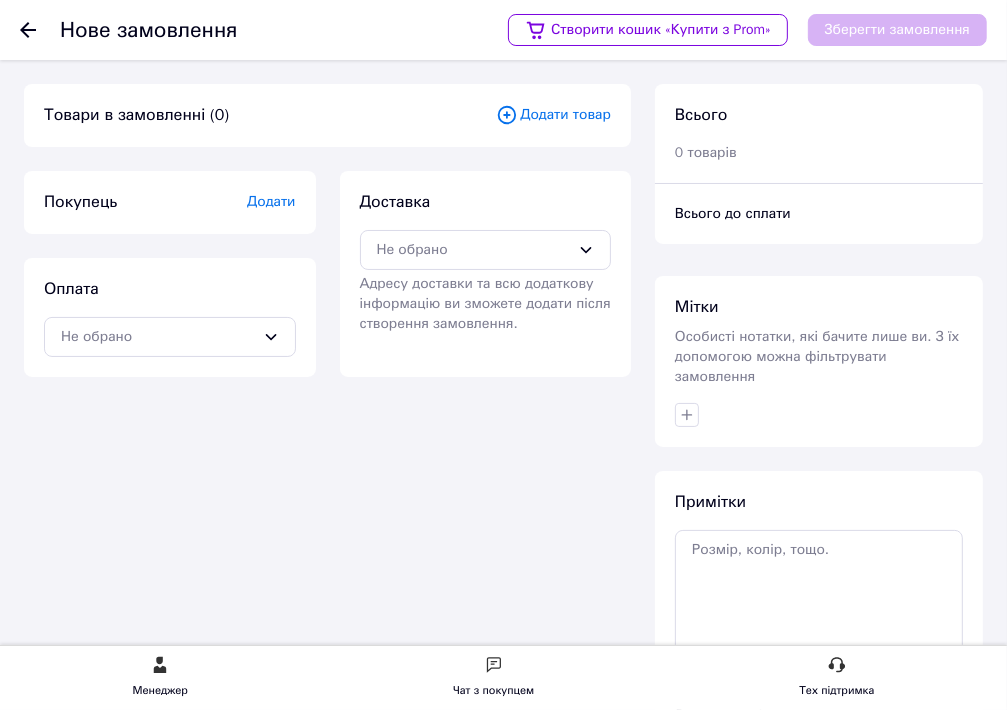 click 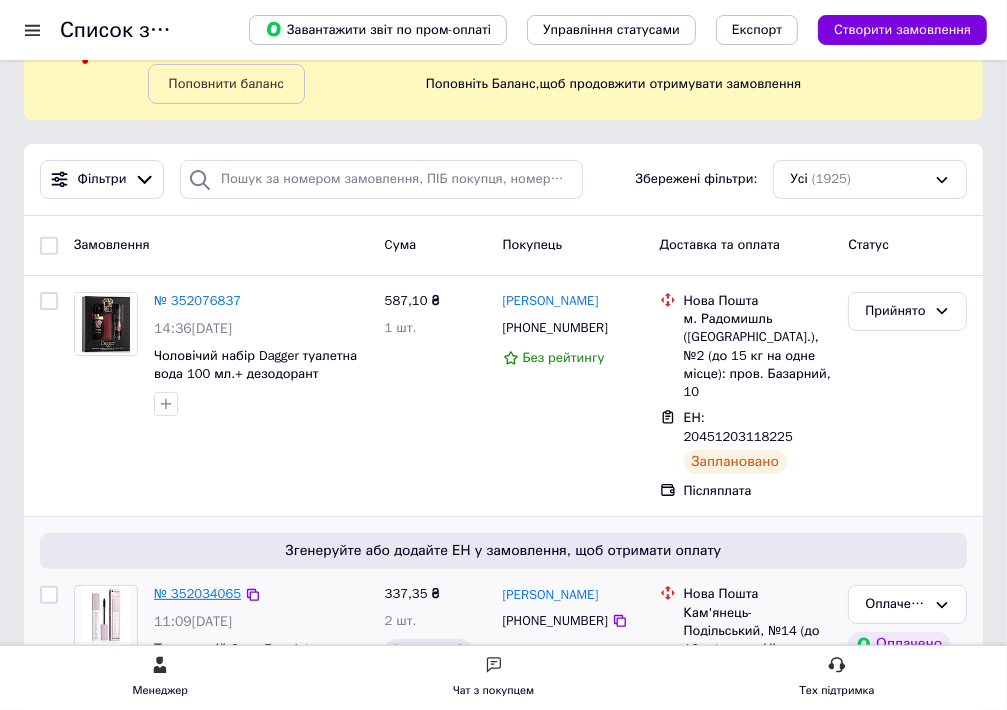 scroll, scrollTop: 300, scrollLeft: 0, axis: vertical 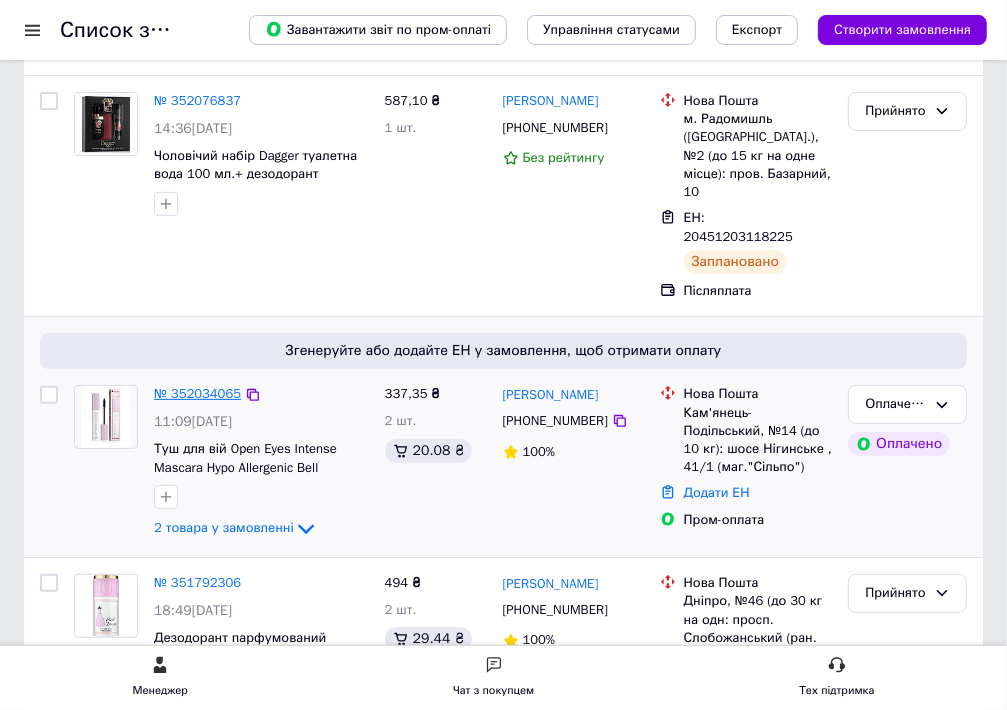 click on "№ 352034065" at bounding box center (197, 393) 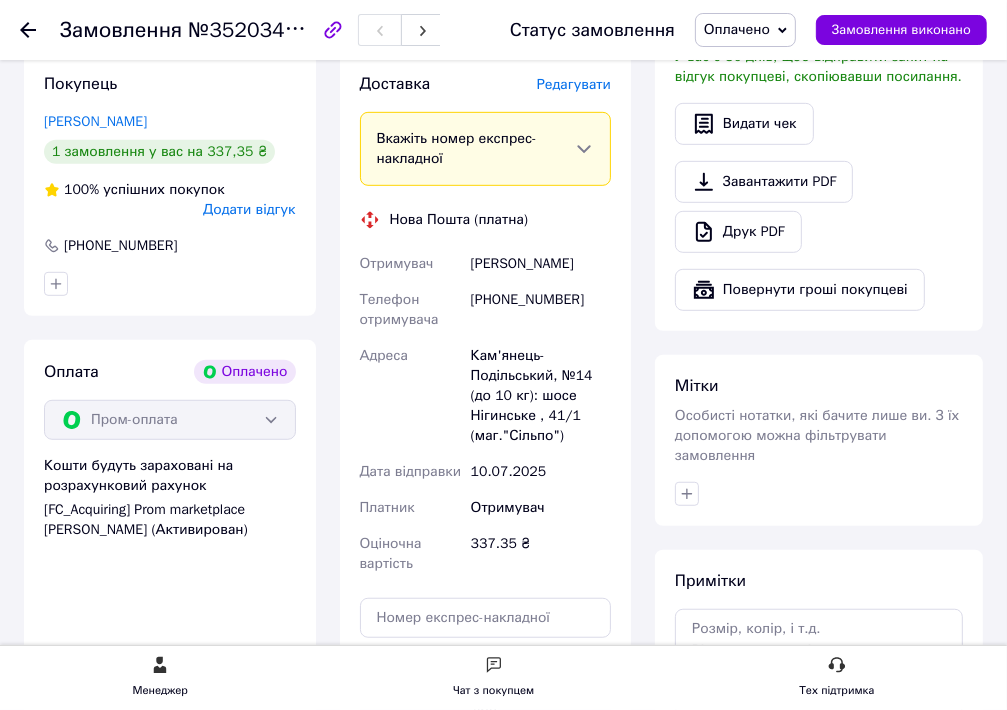 scroll, scrollTop: 900, scrollLeft: 0, axis: vertical 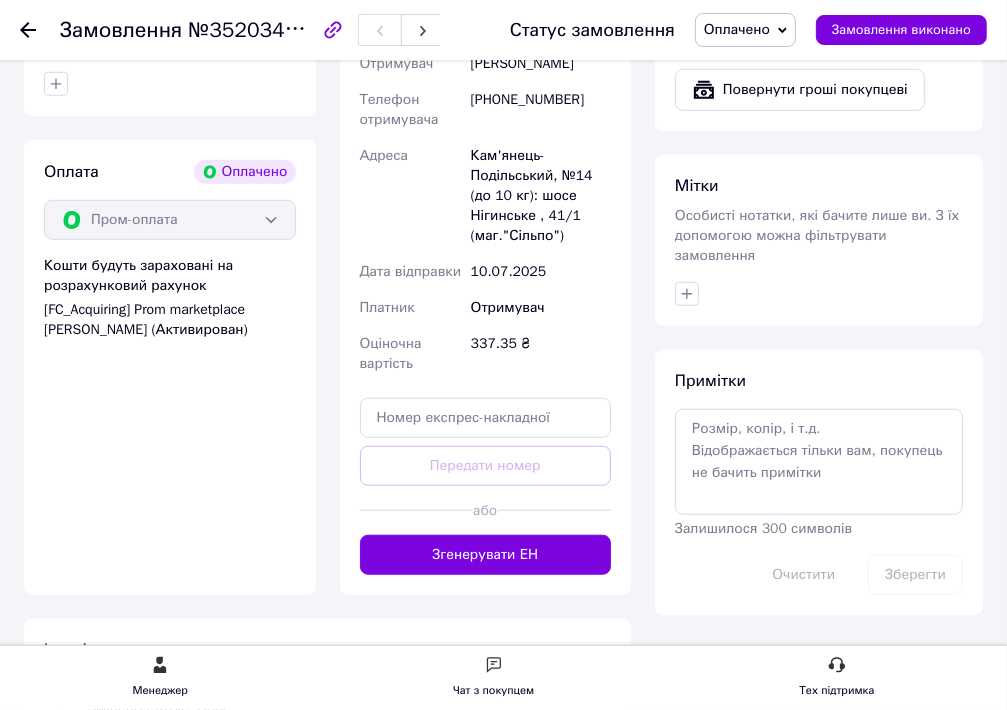 click on "Згенерувати ЕН" at bounding box center (486, 555) 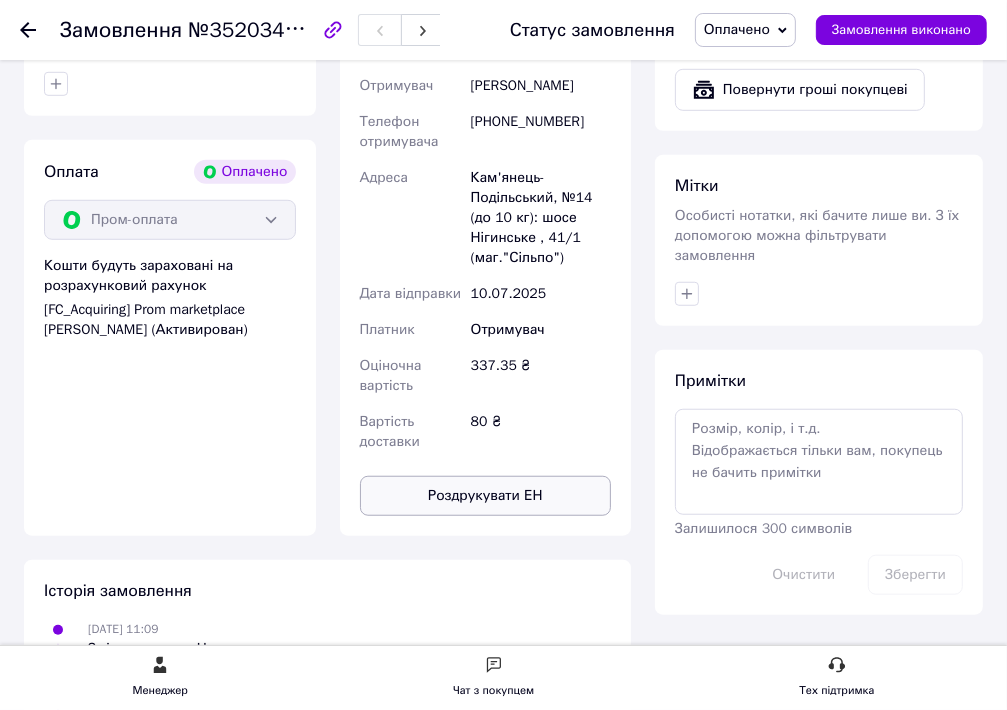 click on "Роздрукувати ЕН" at bounding box center [486, 496] 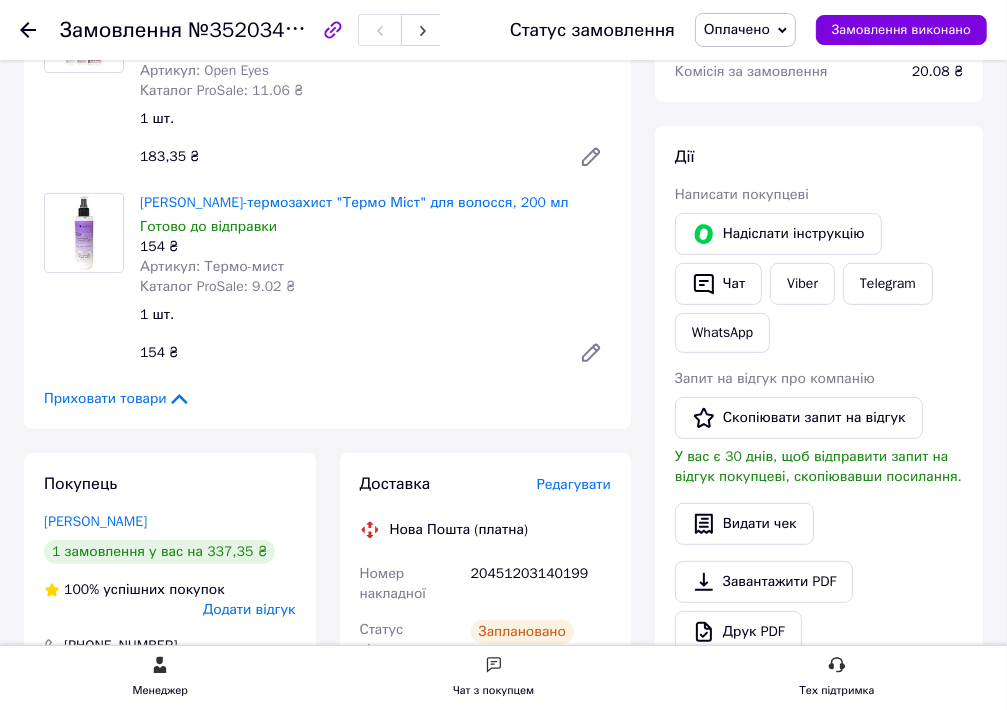 scroll, scrollTop: 0, scrollLeft: 0, axis: both 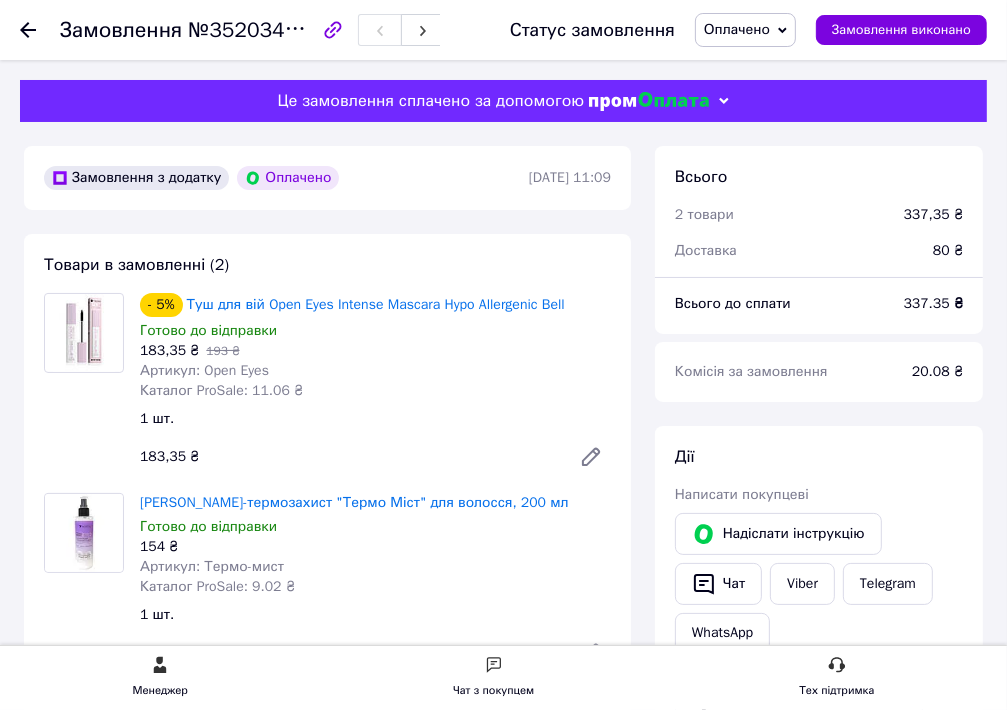click 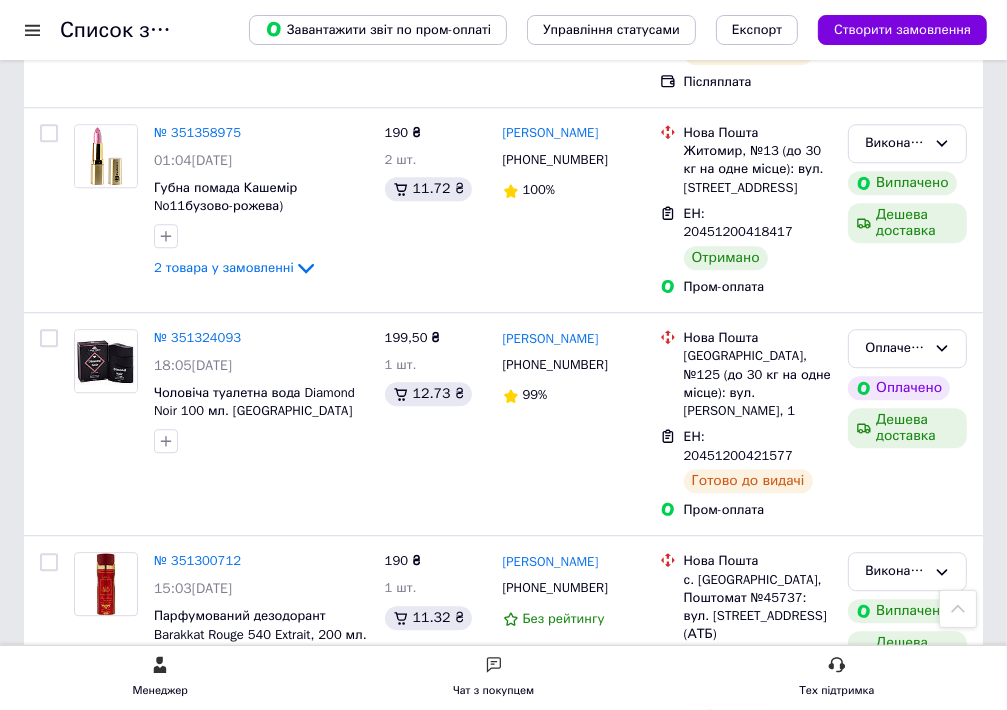 scroll, scrollTop: 3792, scrollLeft: 0, axis: vertical 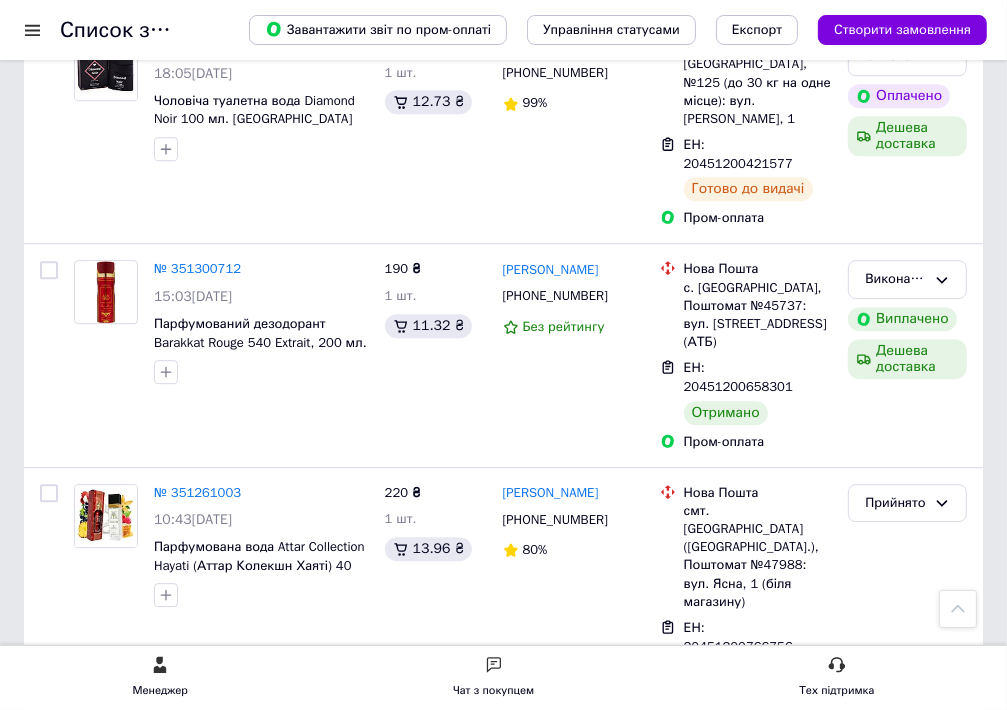 click on "2" at bounding box center [87, 1133] 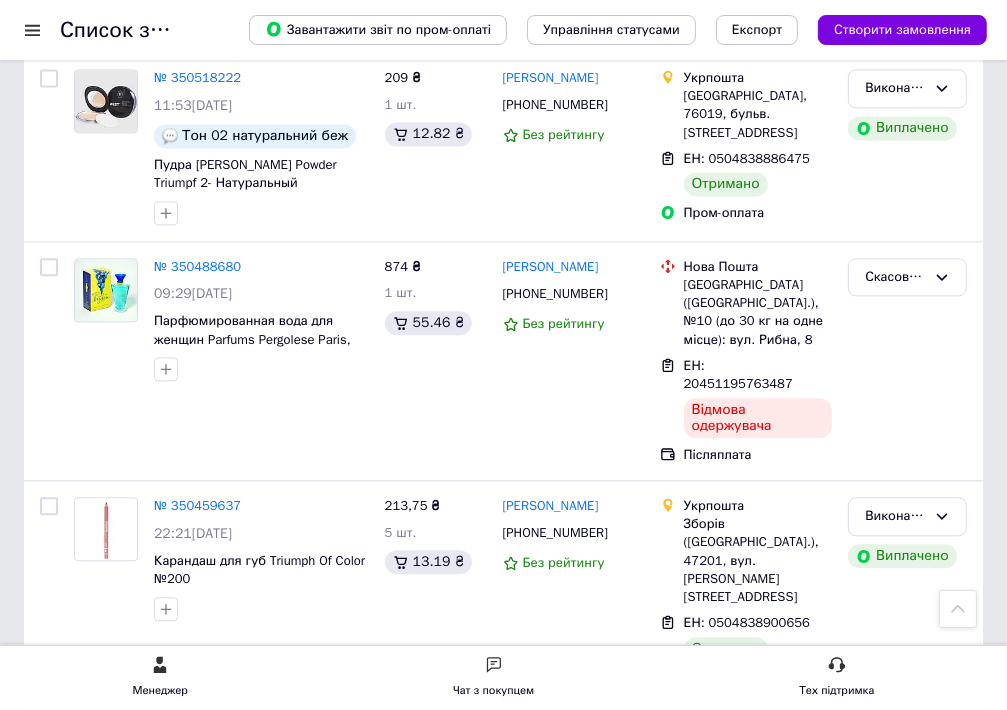 scroll, scrollTop: 3000, scrollLeft: 0, axis: vertical 